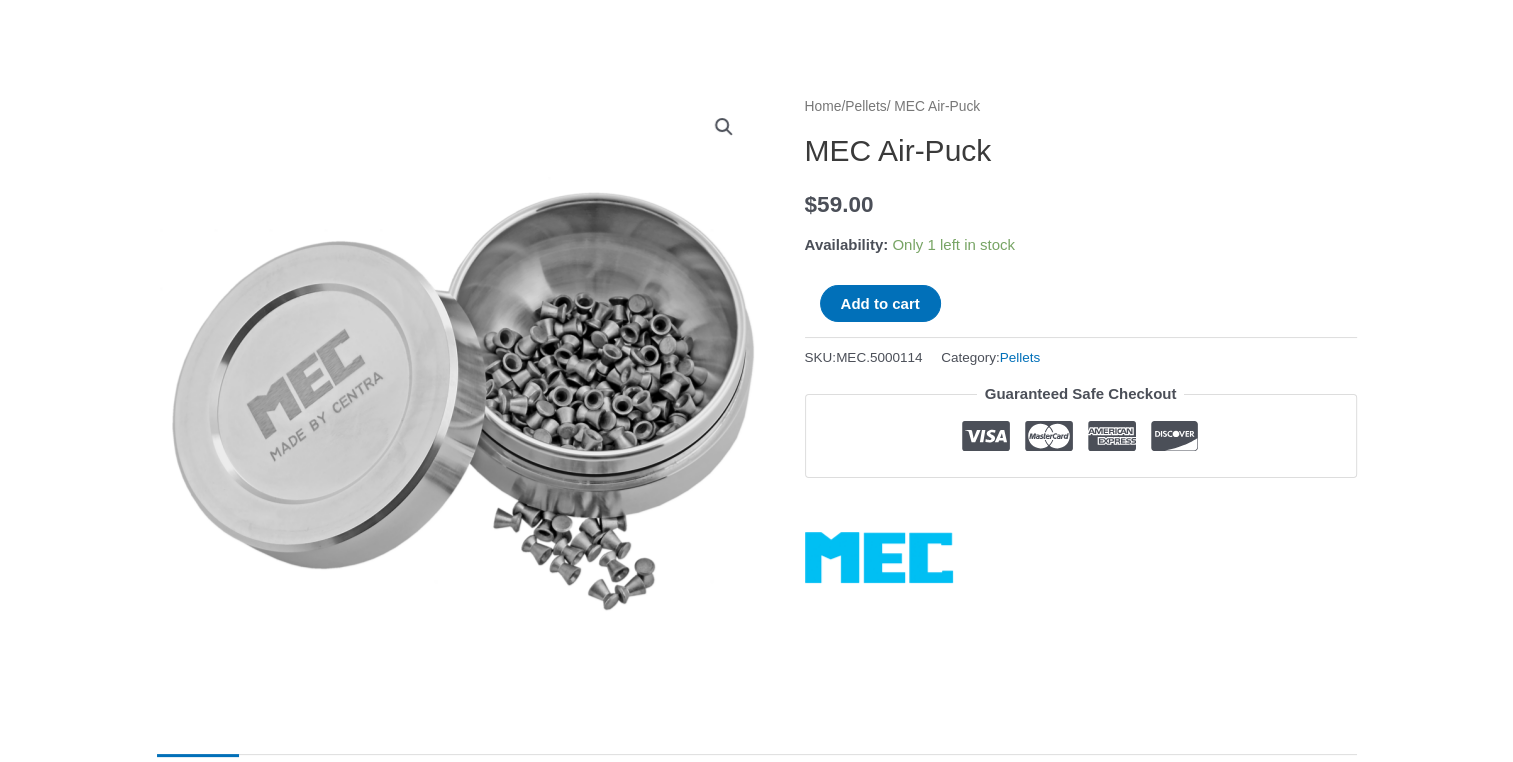 scroll, scrollTop: 0, scrollLeft: 0, axis: both 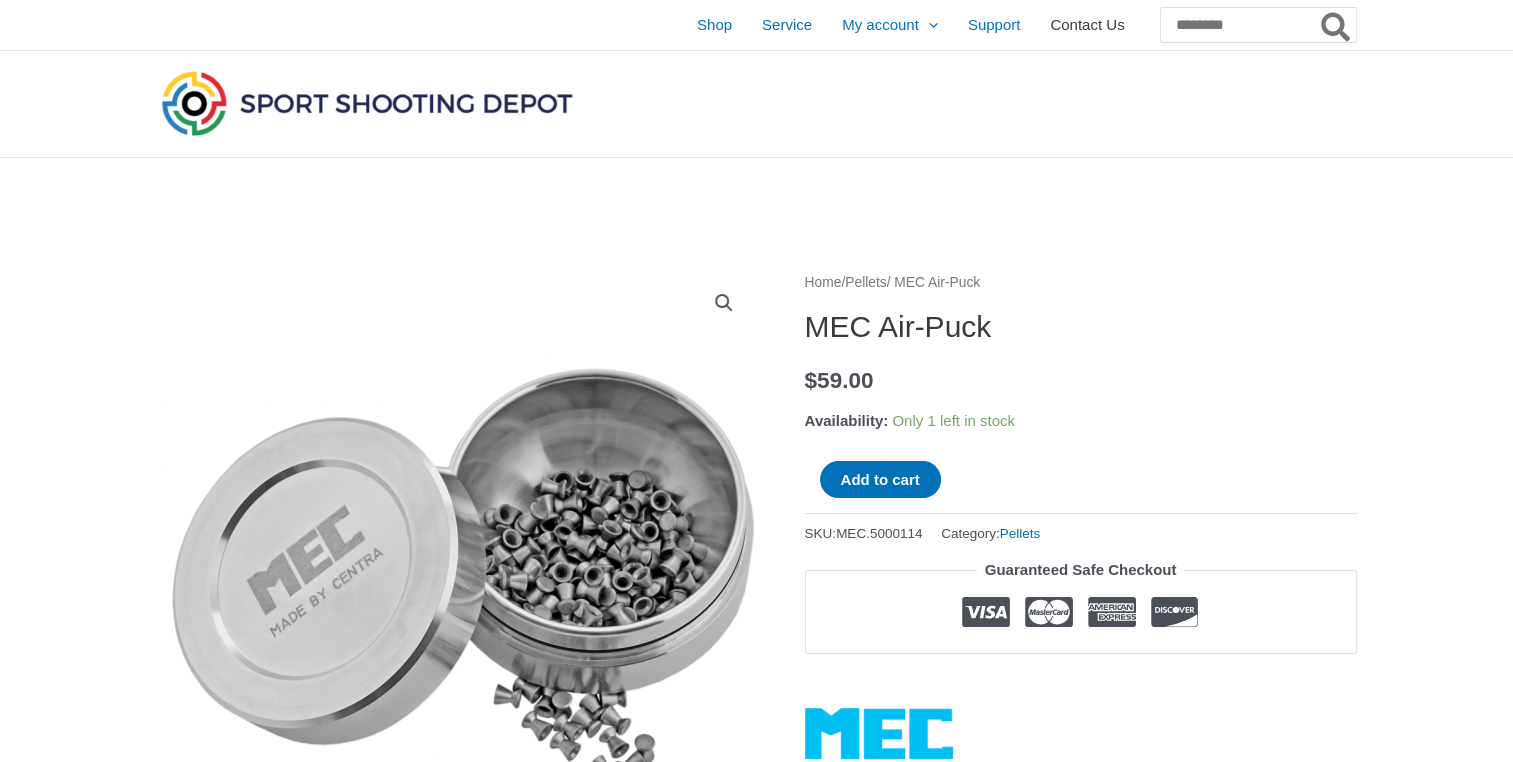 click on "Contact Us" at bounding box center [1087, 25] 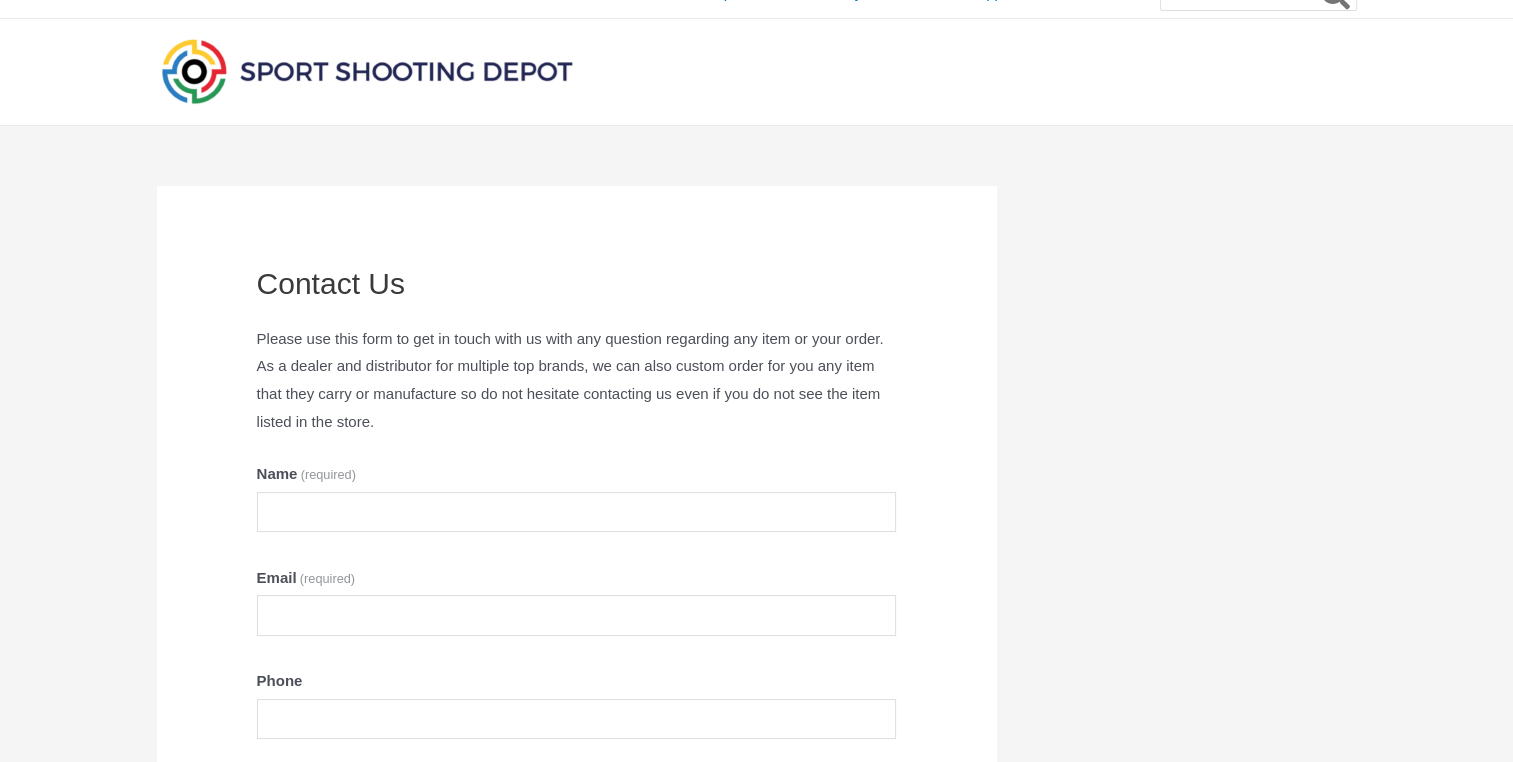 scroll, scrollTop: 0, scrollLeft: 0, axis: both 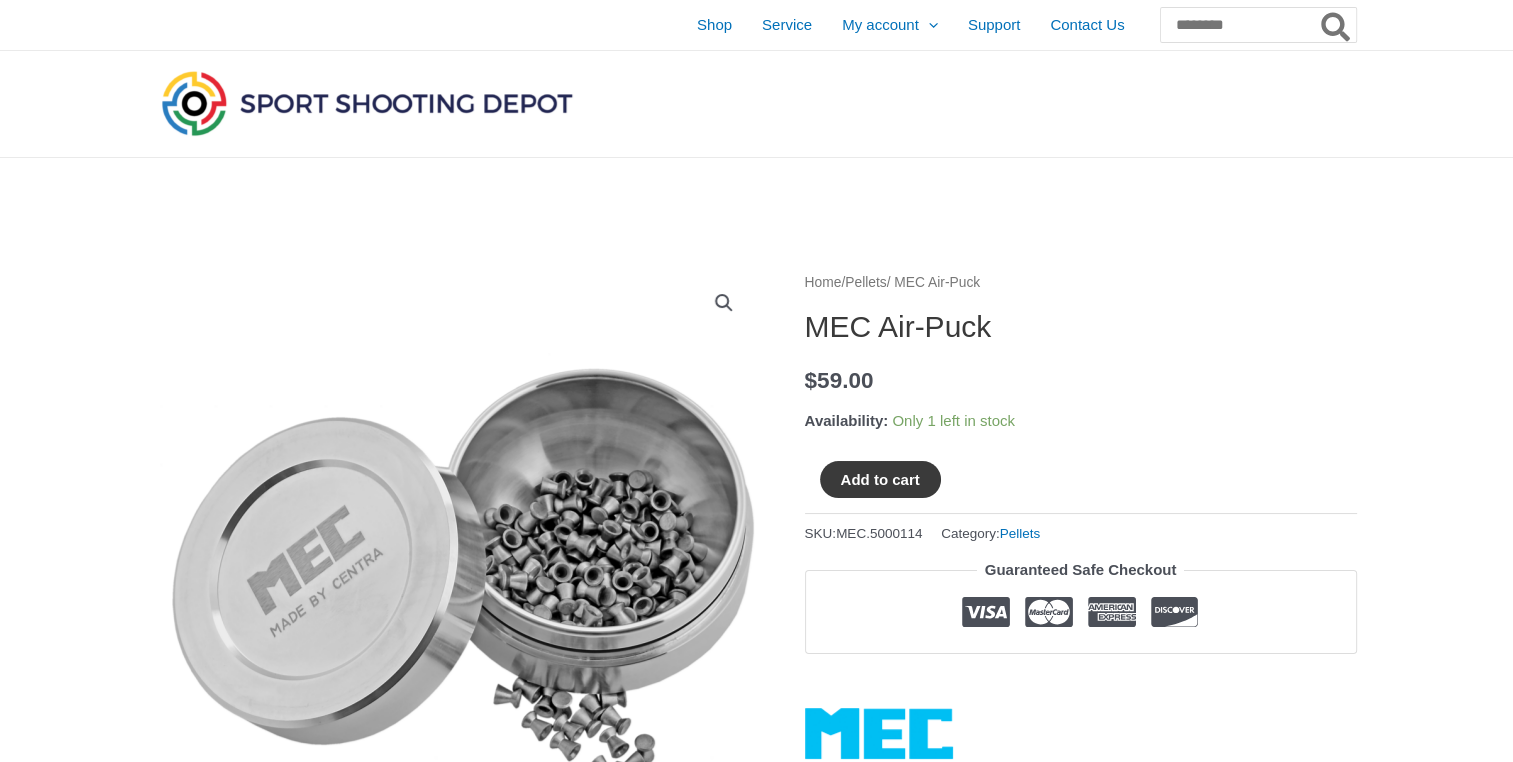 click on "Add to cart" at bounding box center (880, 479) 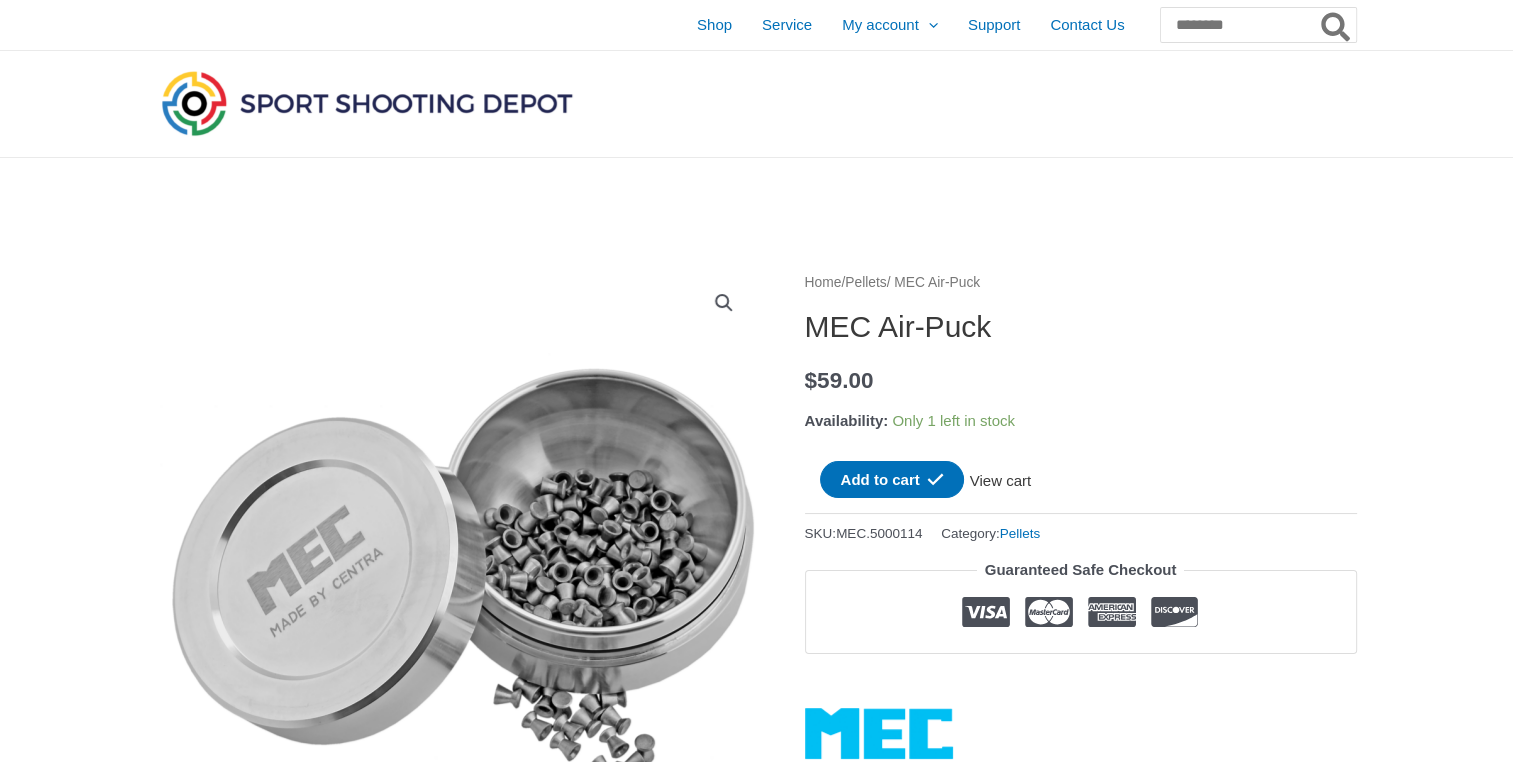 click on "View cart" at bounding box center [1000, 478] 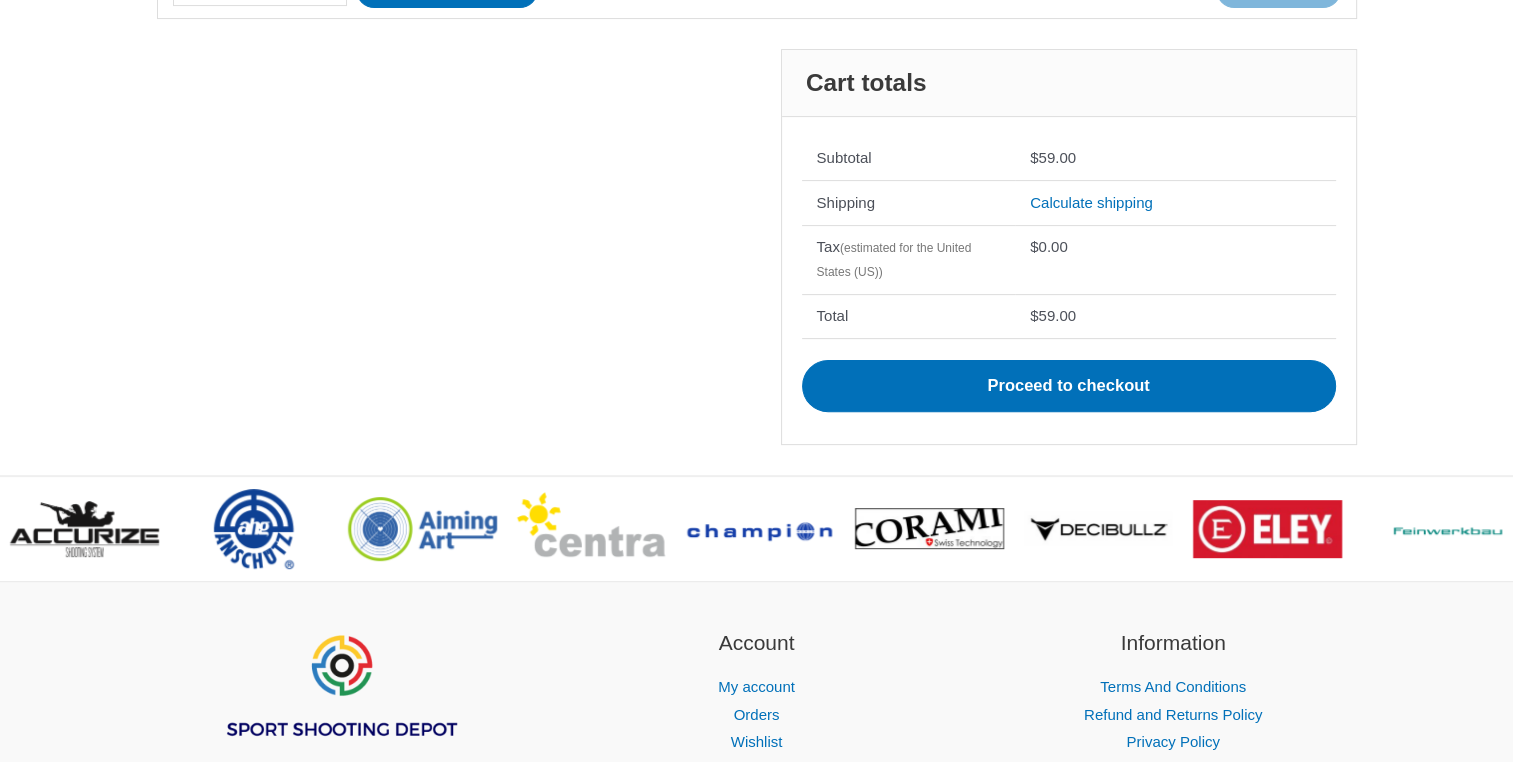 scroll, scrollTop: 666, scrollLeft: 0, axis: vertical 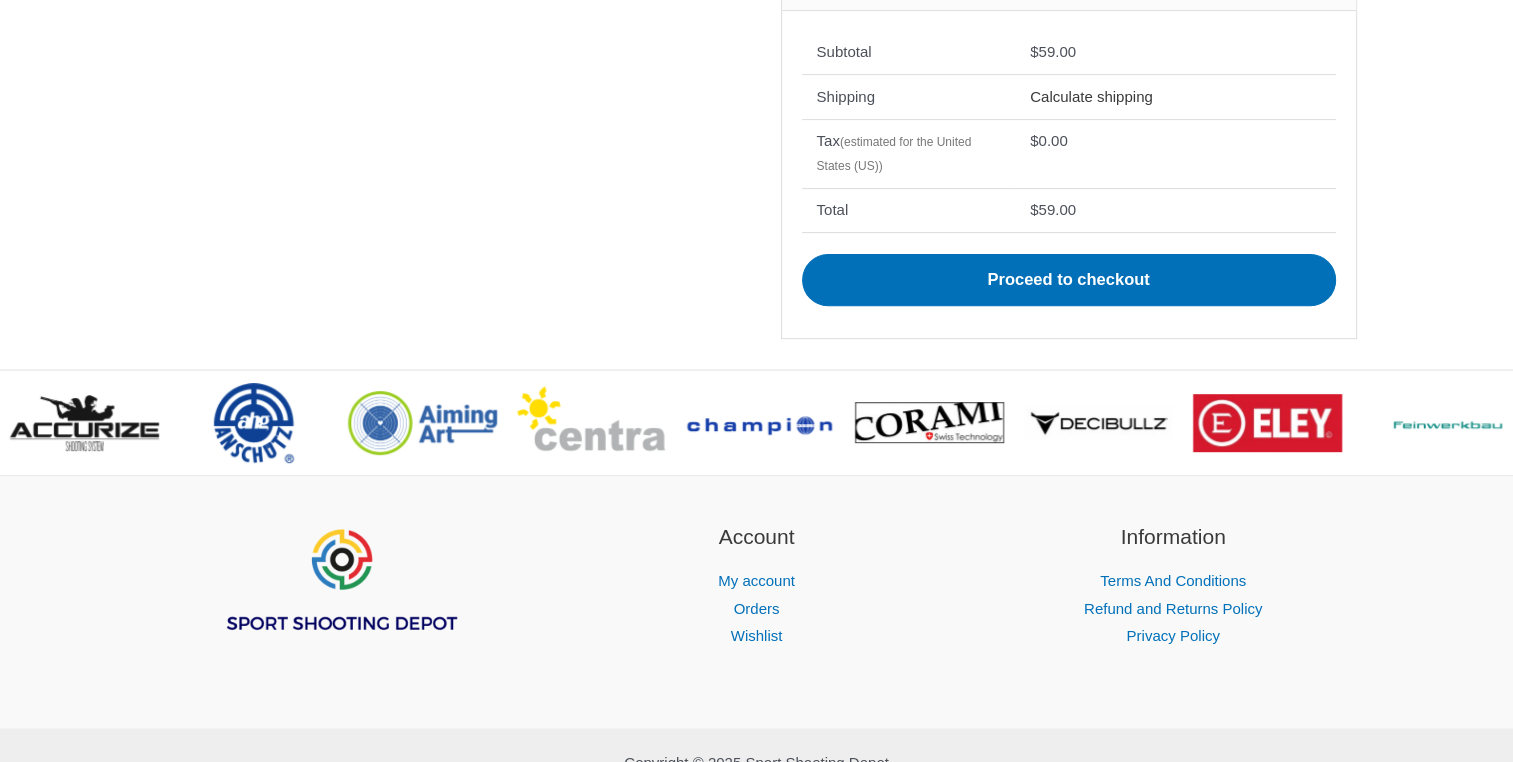 click on "Calculate shipping" at bounding box center (1091, 96) 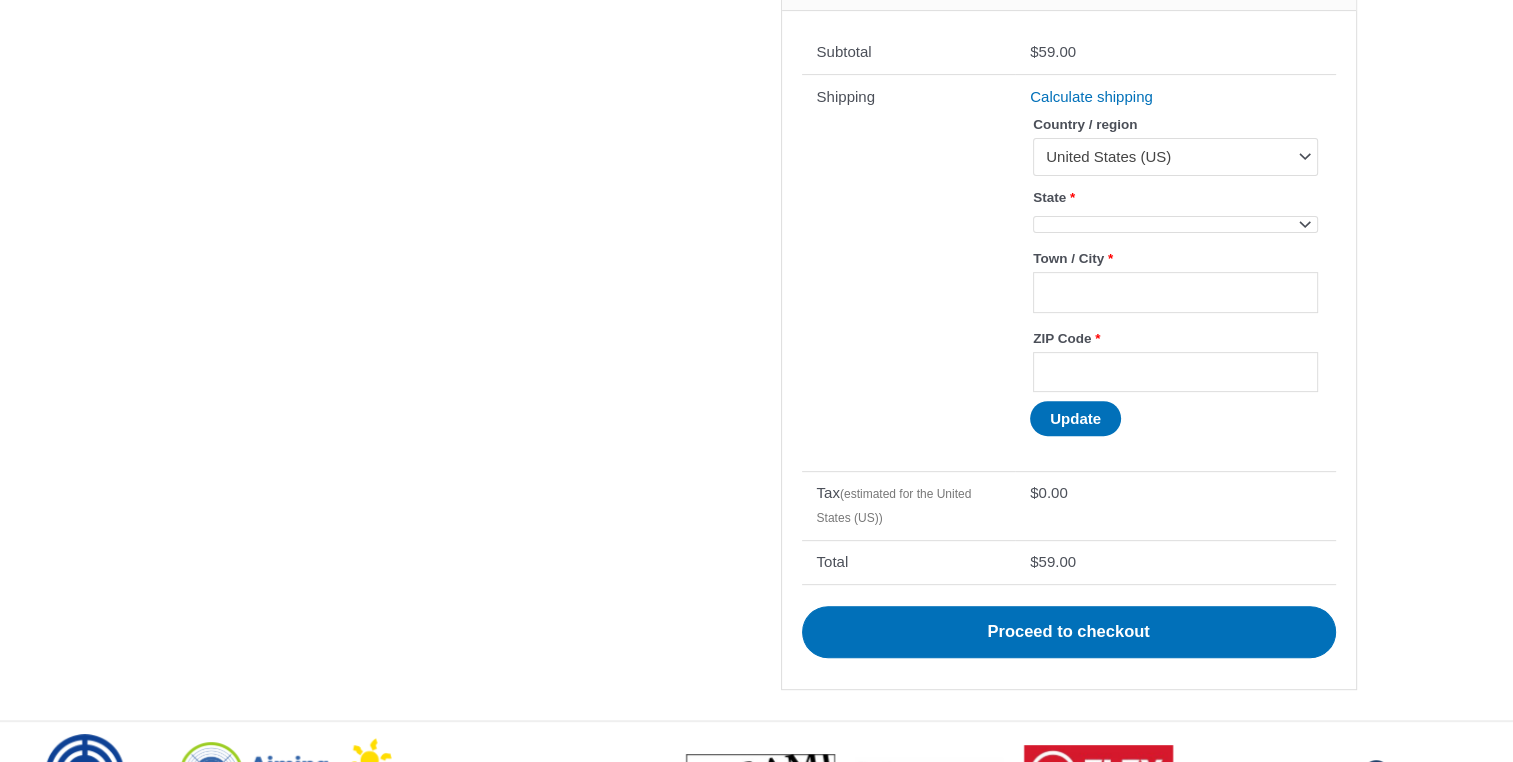 click on "State   *" at bounding box center (1175, 197) 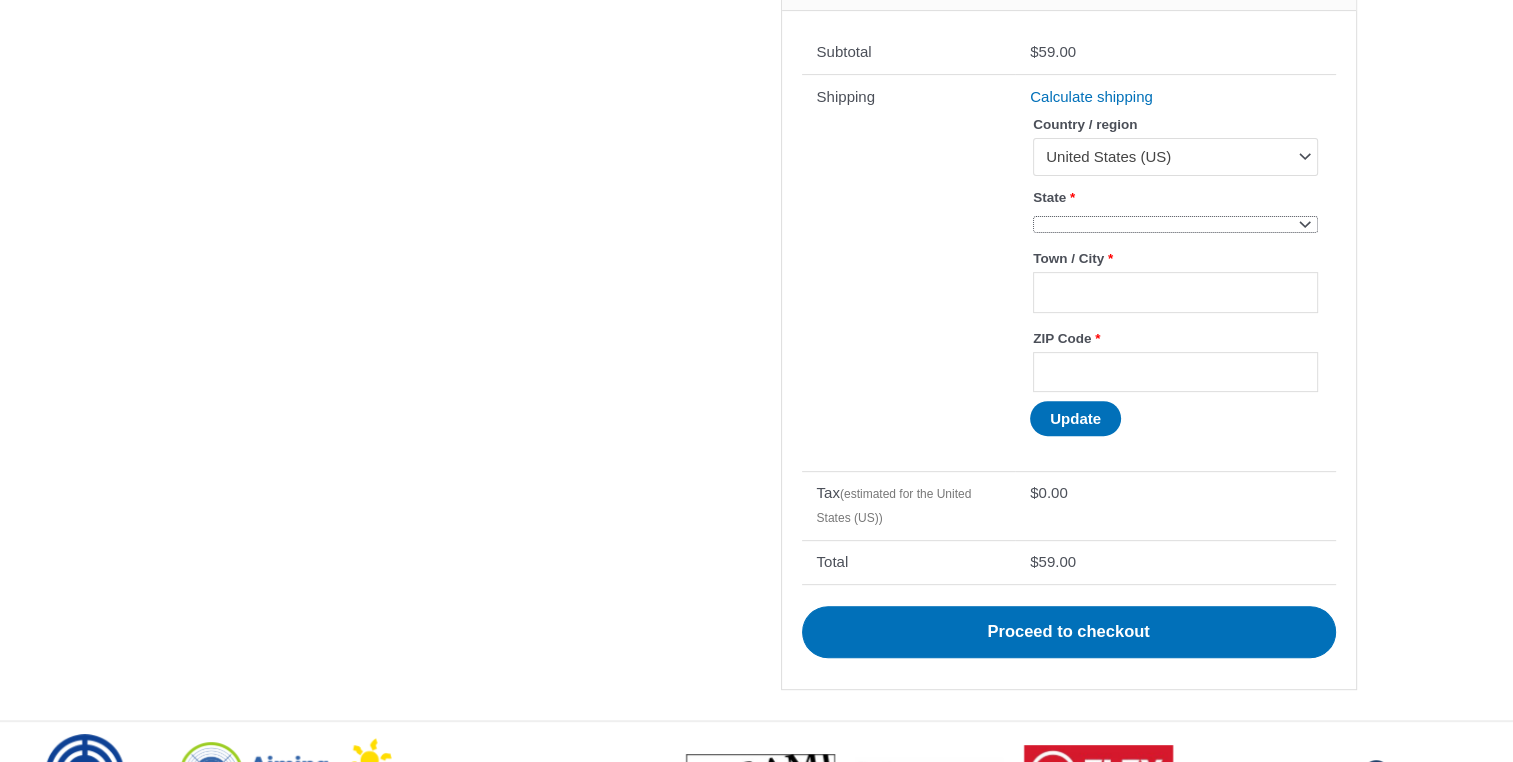 click on "**********" at bounding box center (1032, 210) 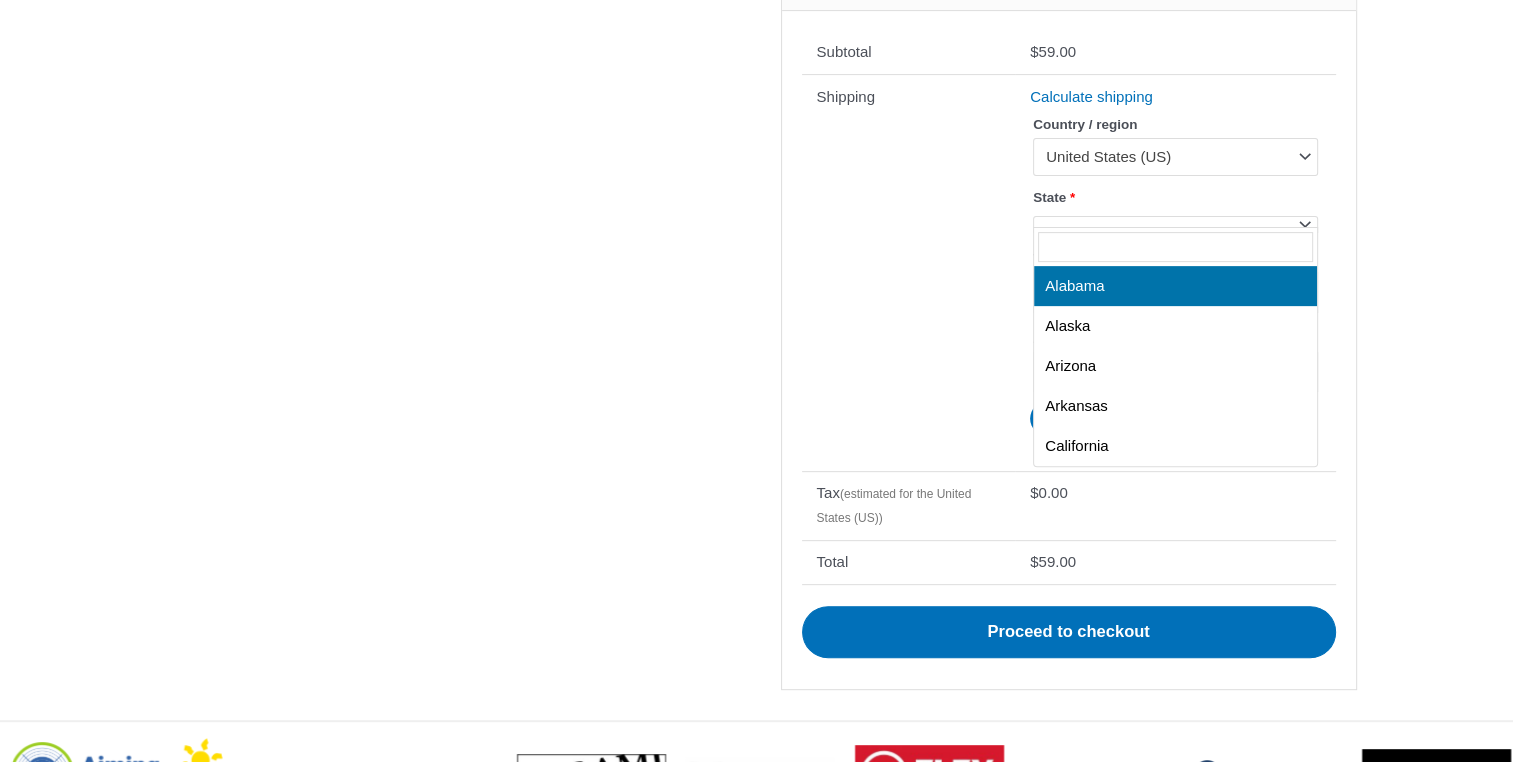 click at bounding box center (1304, 223) 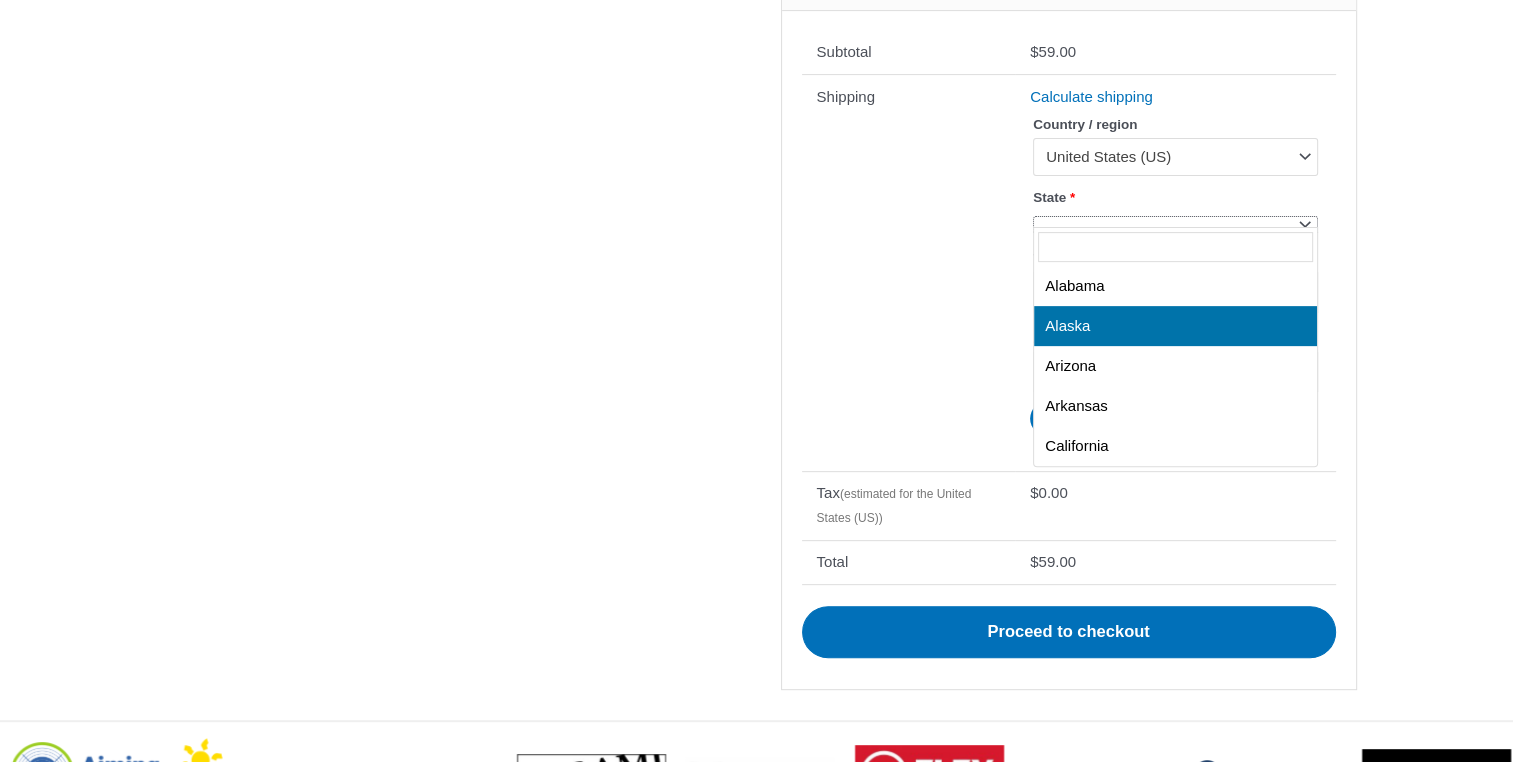 select on "**" 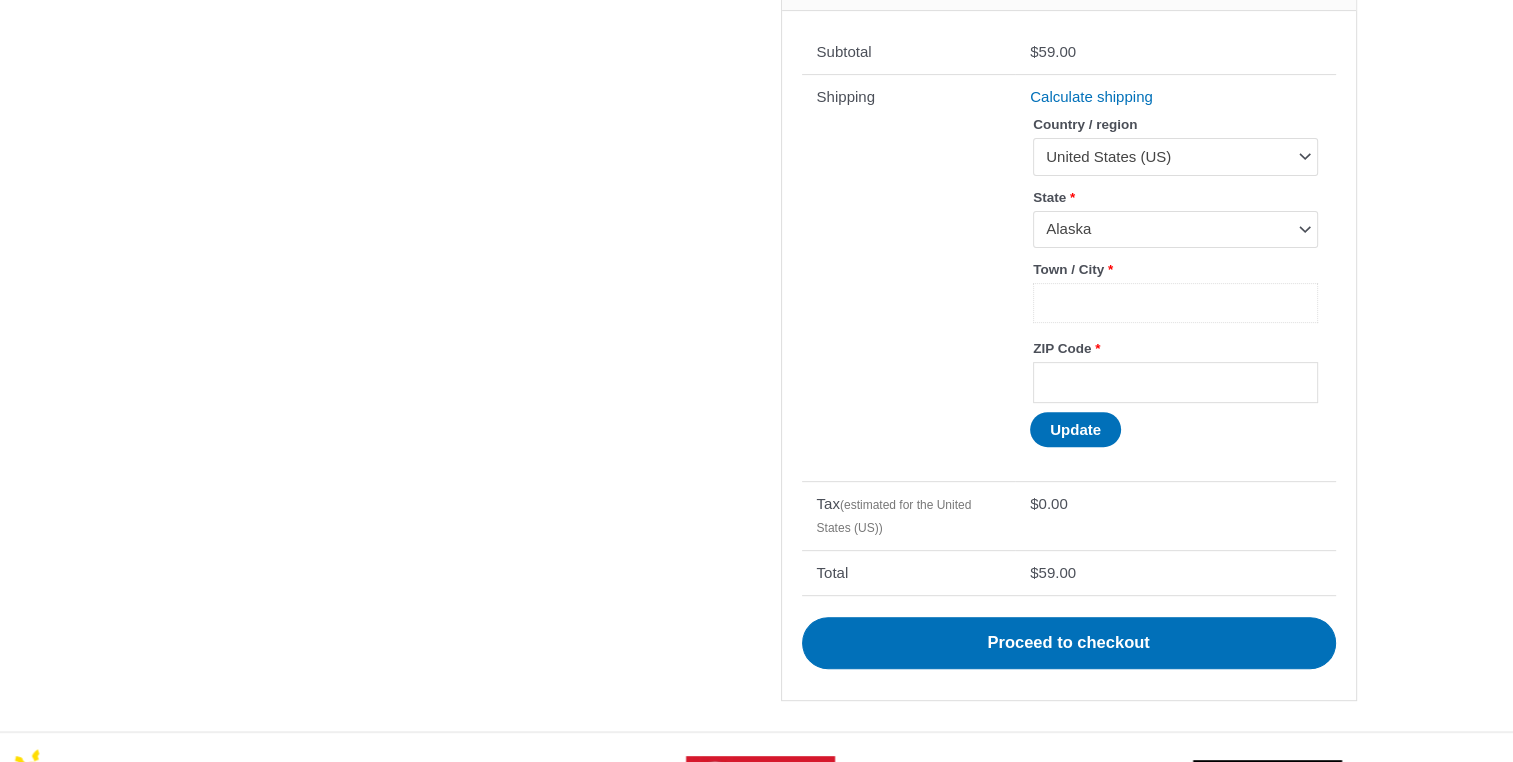 click on "Town / City   *" at bounding box center [1175, 303] 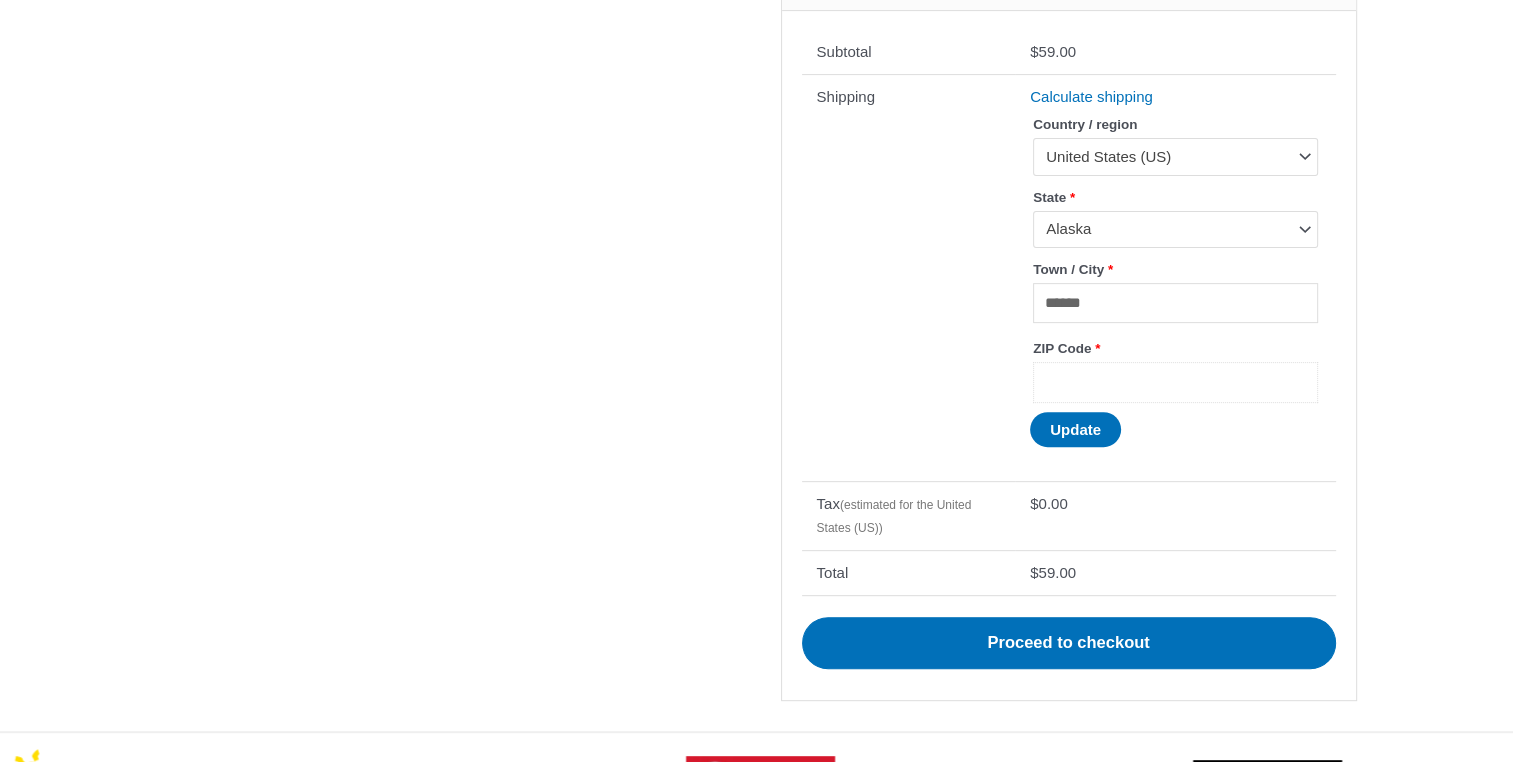 type on "*****" 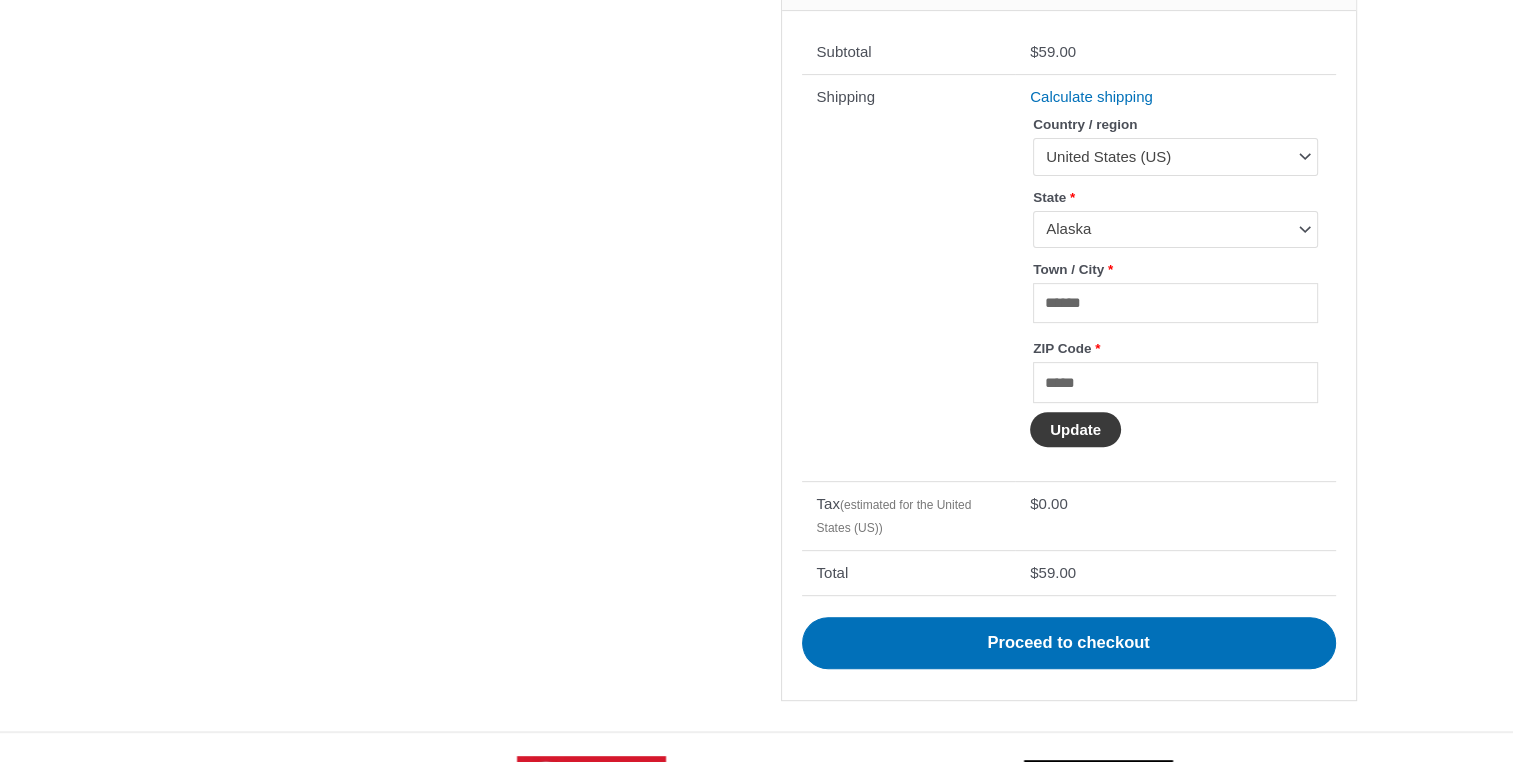 click on "Update" at bounding box center (1075, 429) 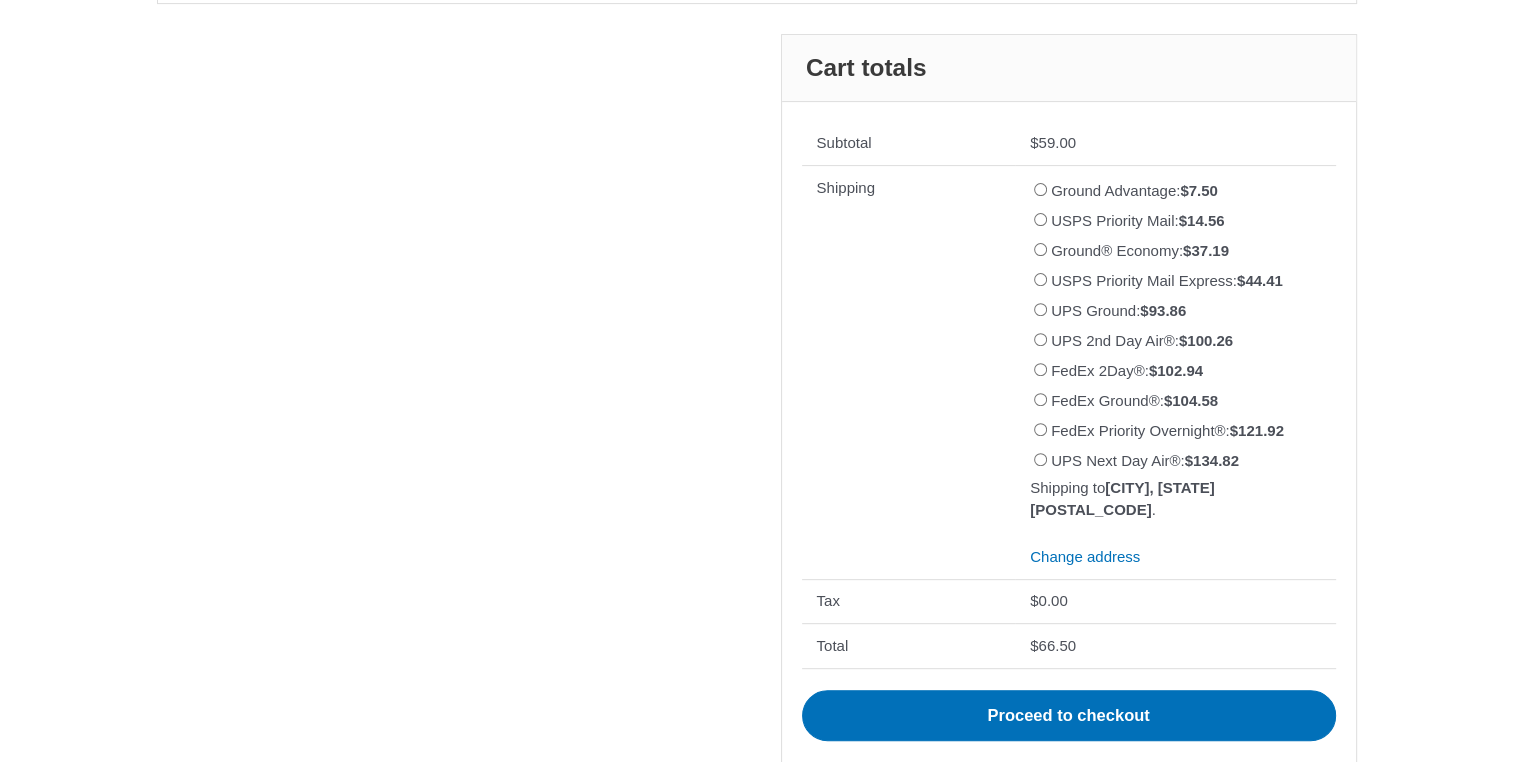 scroll, scrollTop: 756, scrollLeft: 0, axis: vertical 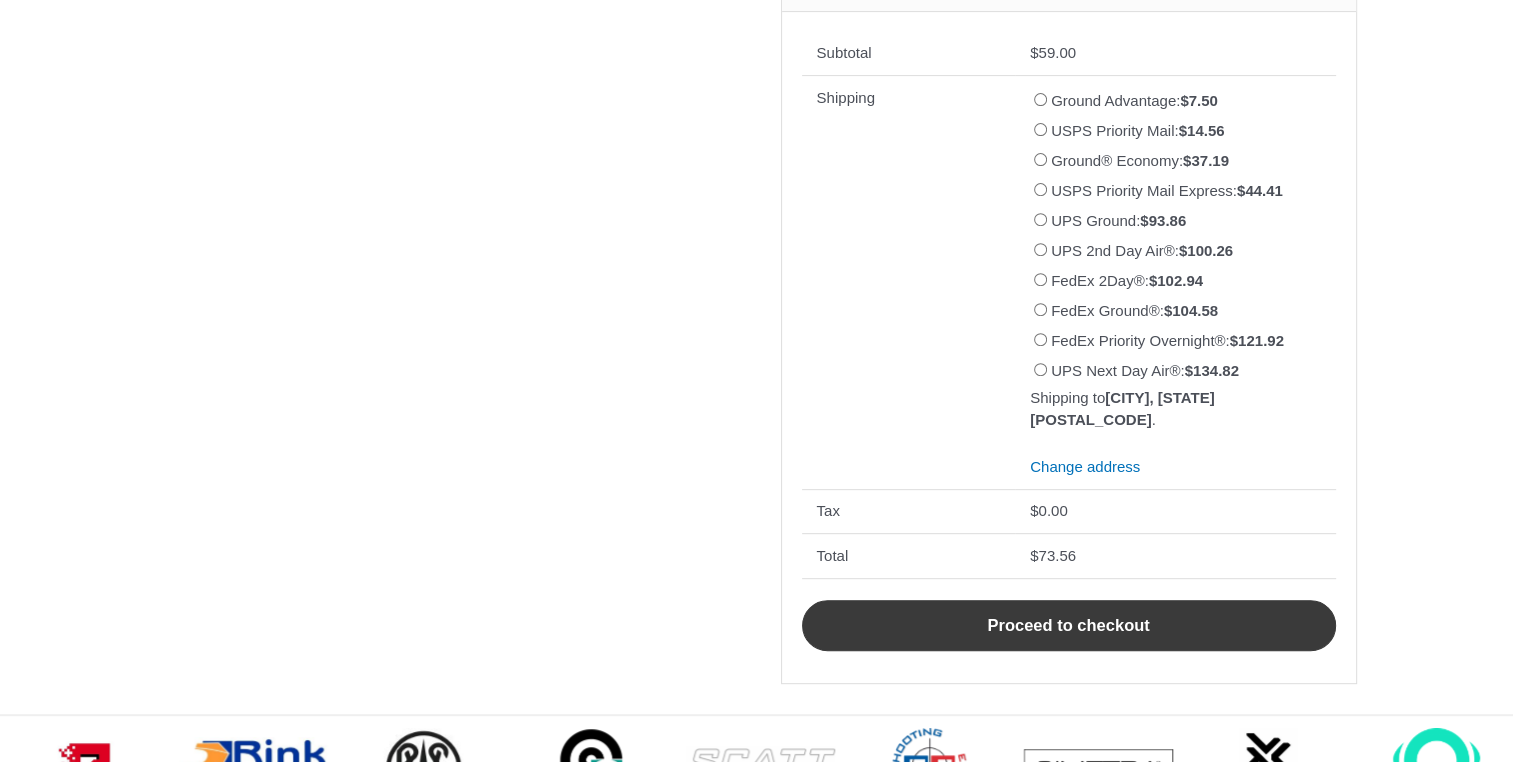 click on "Proceed to checkout" at bounding box center (1069, 626) 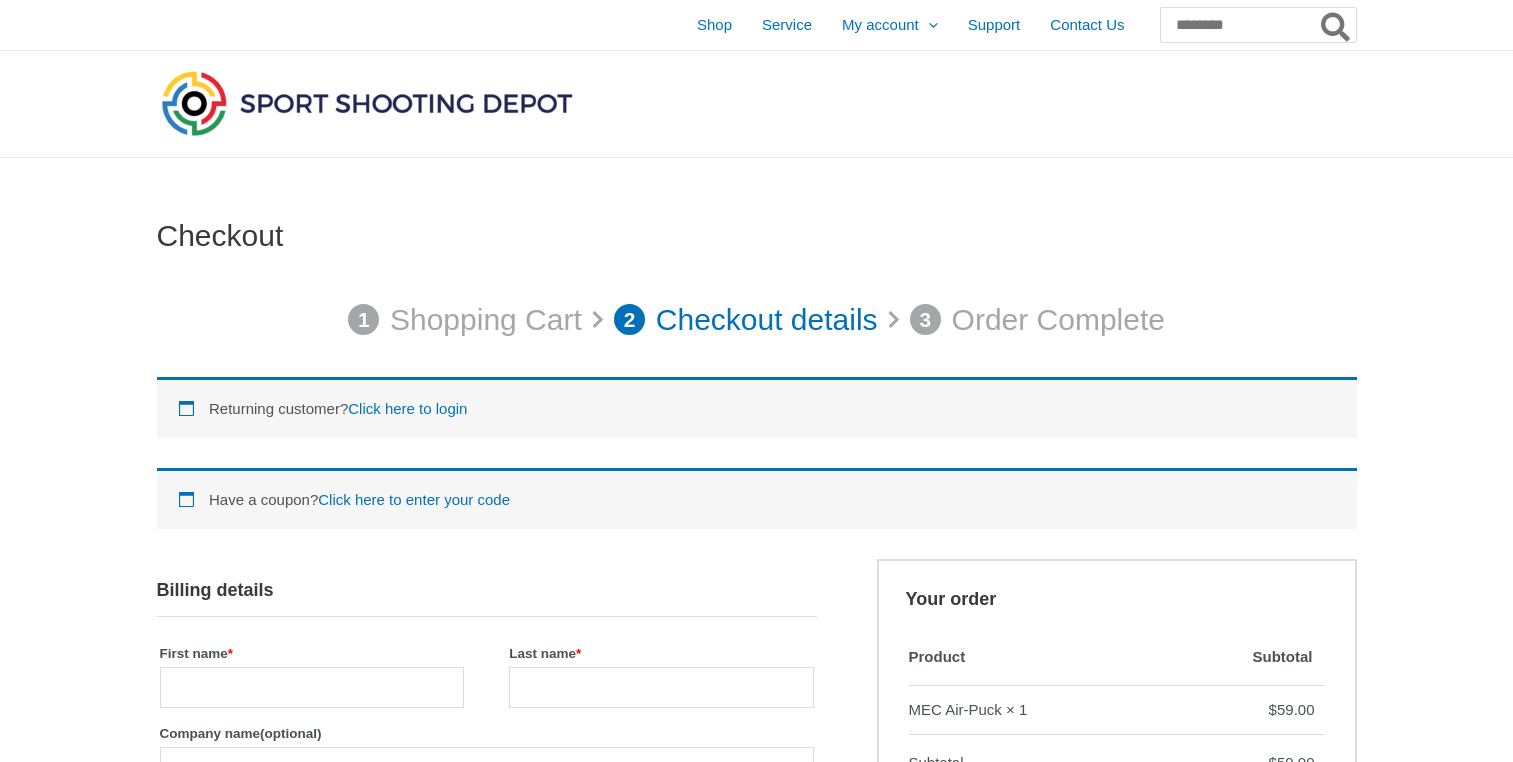 select on "**" 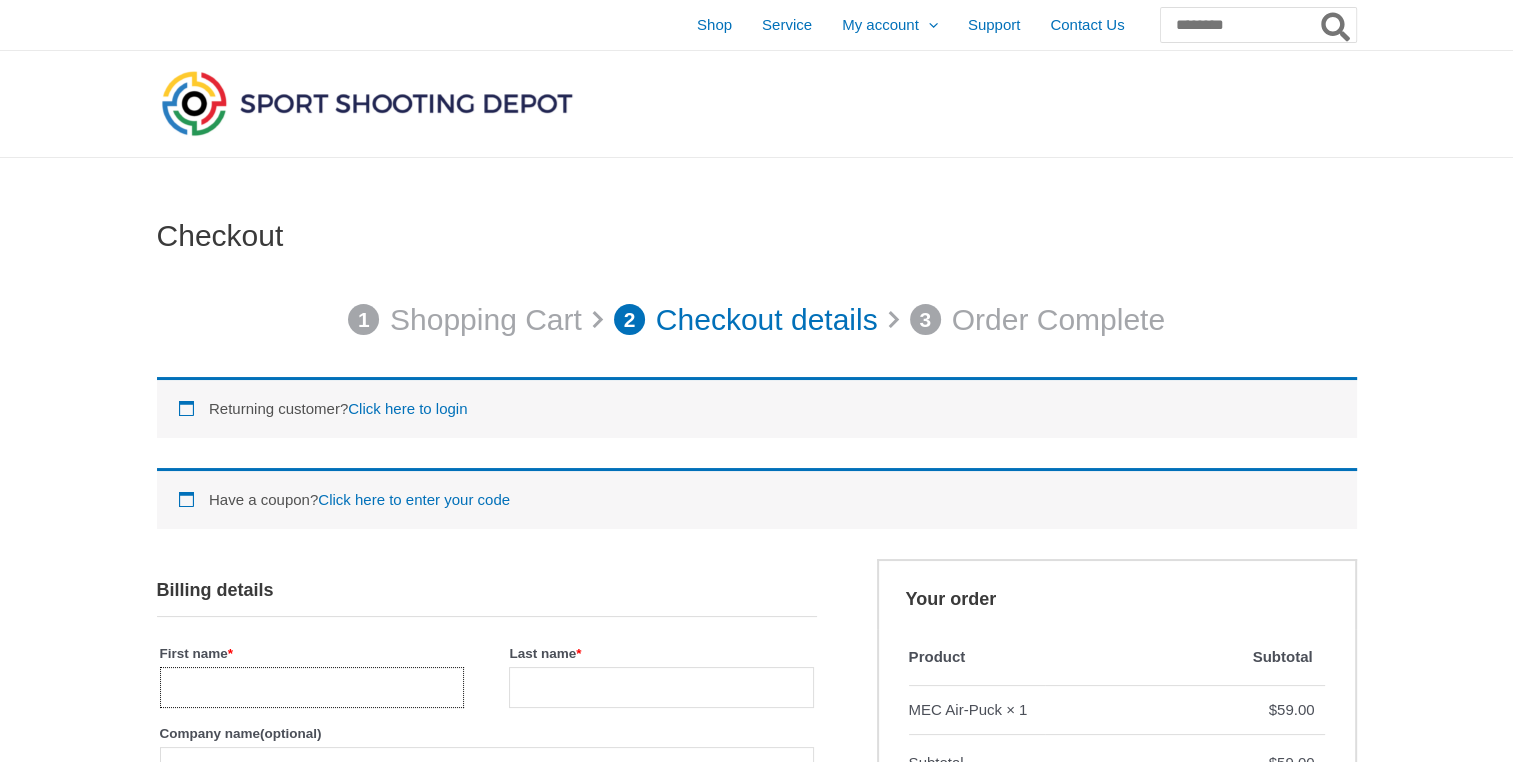 click on "First name  *" at bounding box center [312, 687] 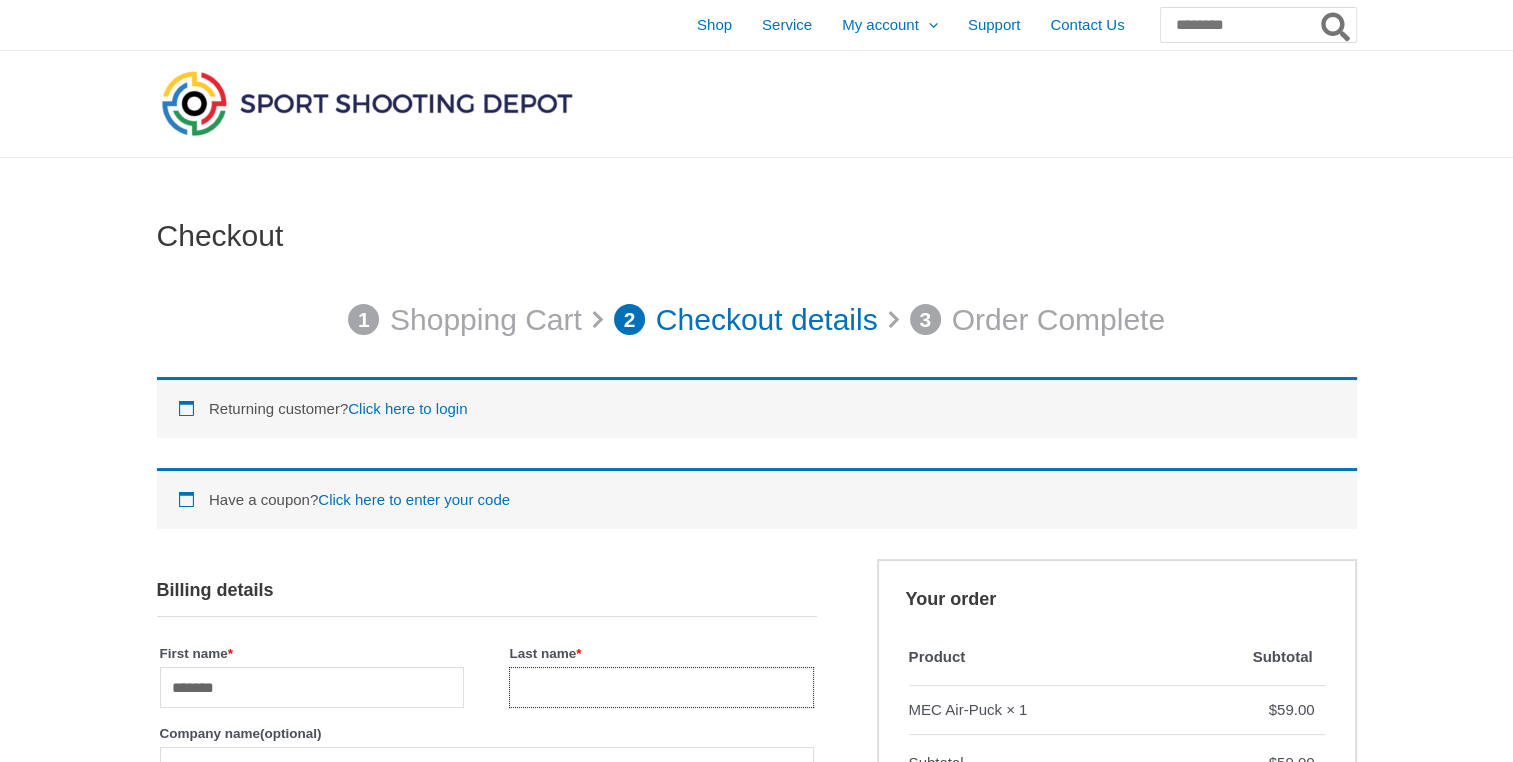 type on "********" 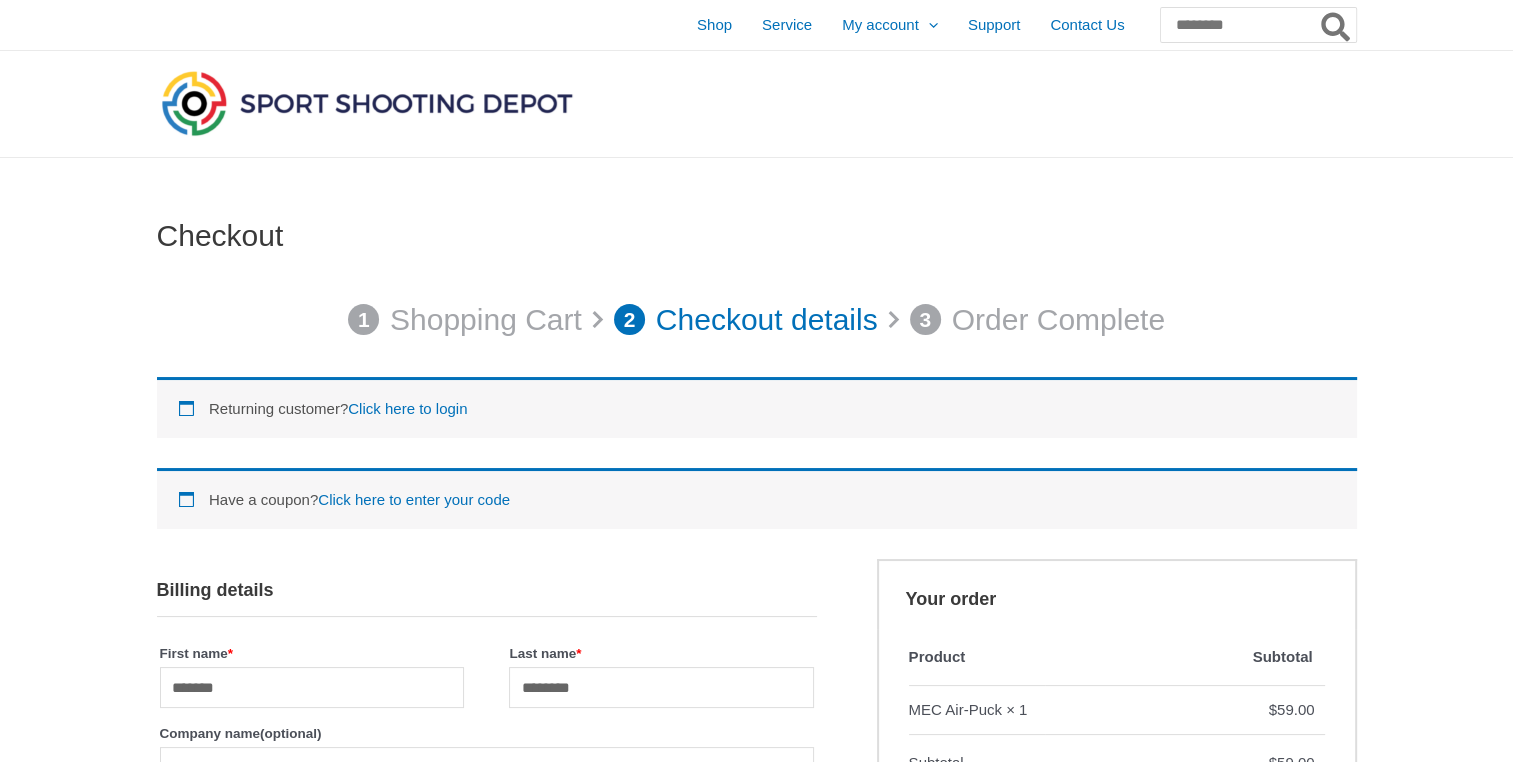 type on "********" 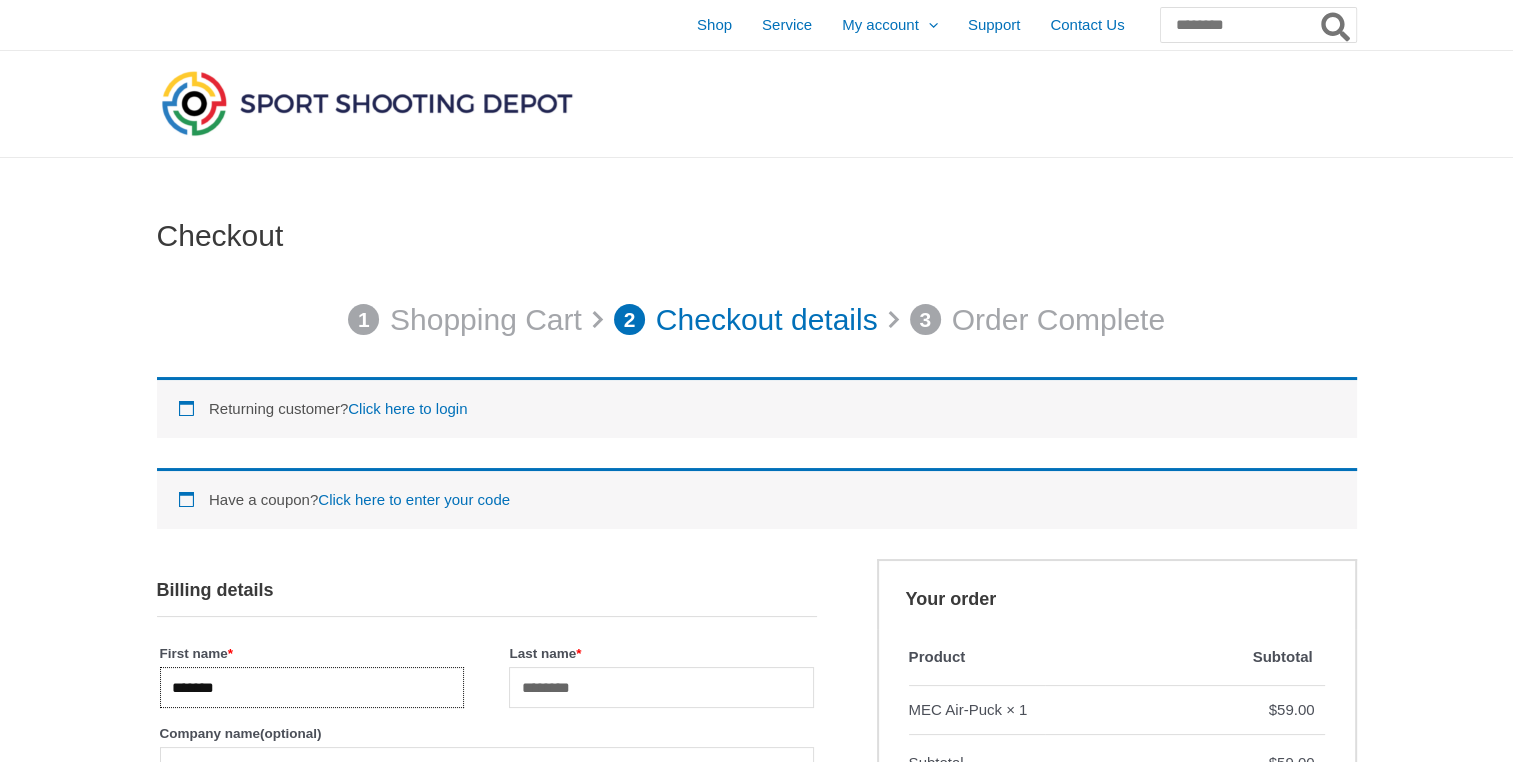 scroll, scrollTop: 466, scrollLeft: 0, axis: vertical 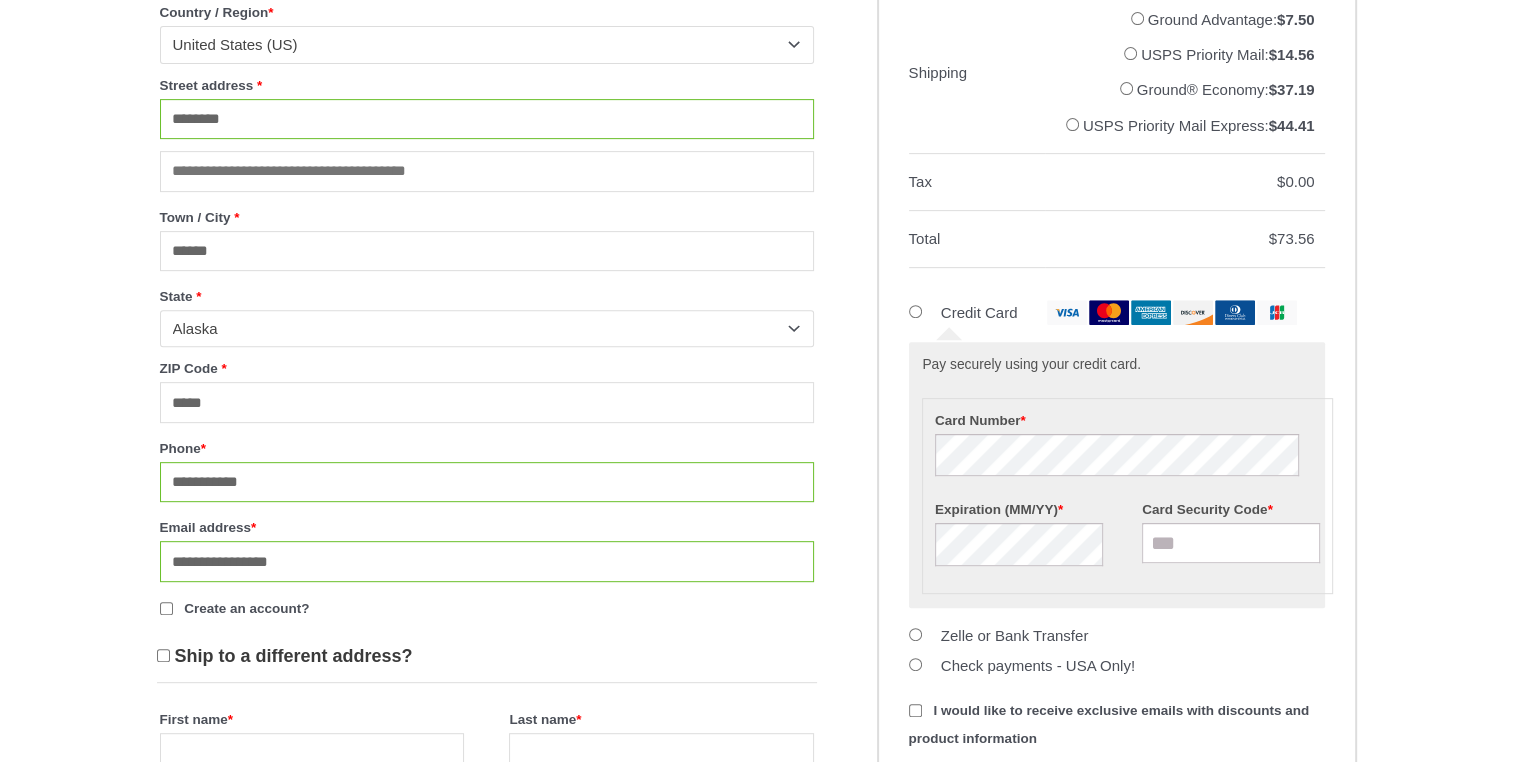 type on "*********" 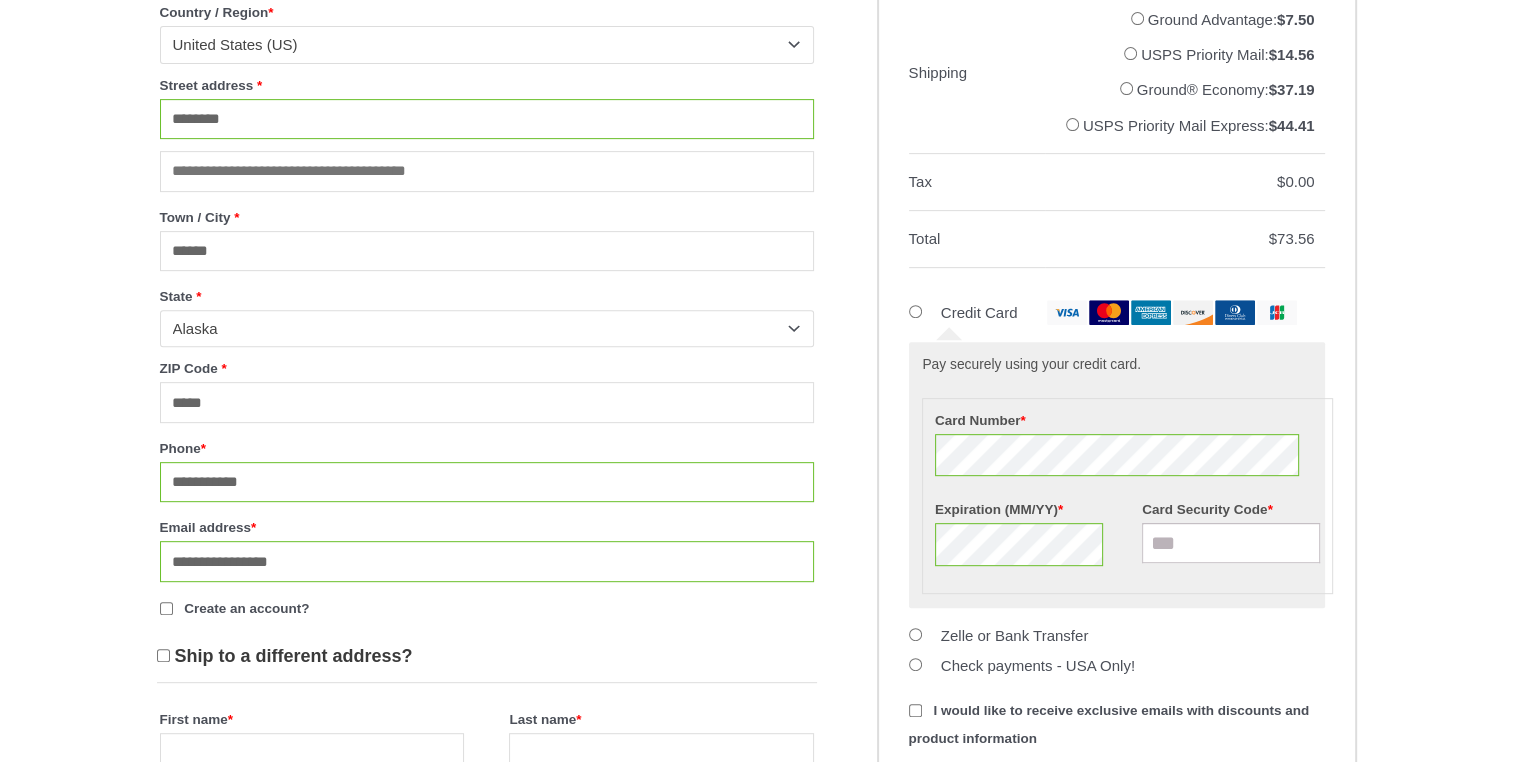 scroll, scrollTop: 1347, scrollLeft: 0, axis: vertical 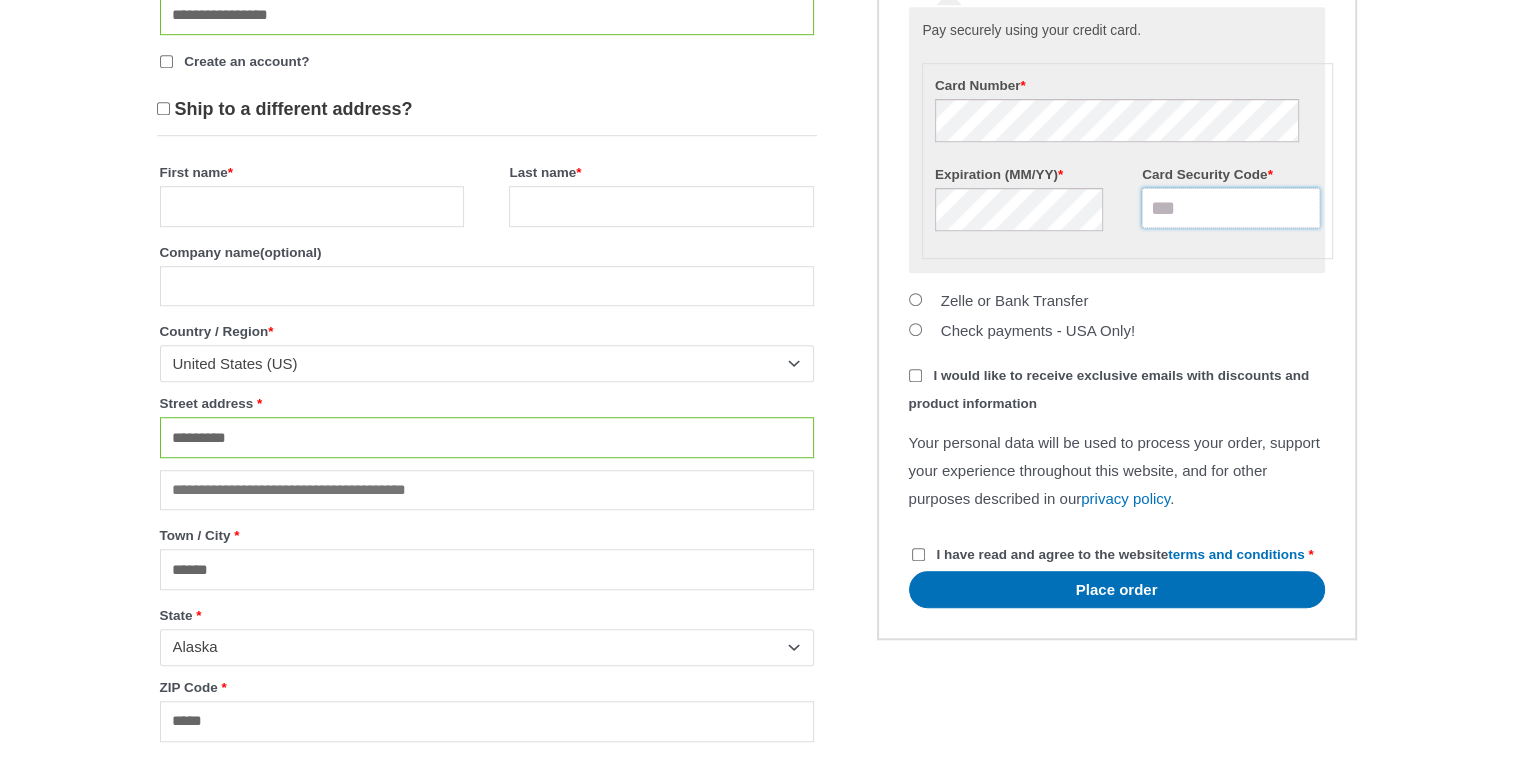 click on "Card Security Code  *" at bounding box center [1231, 208] 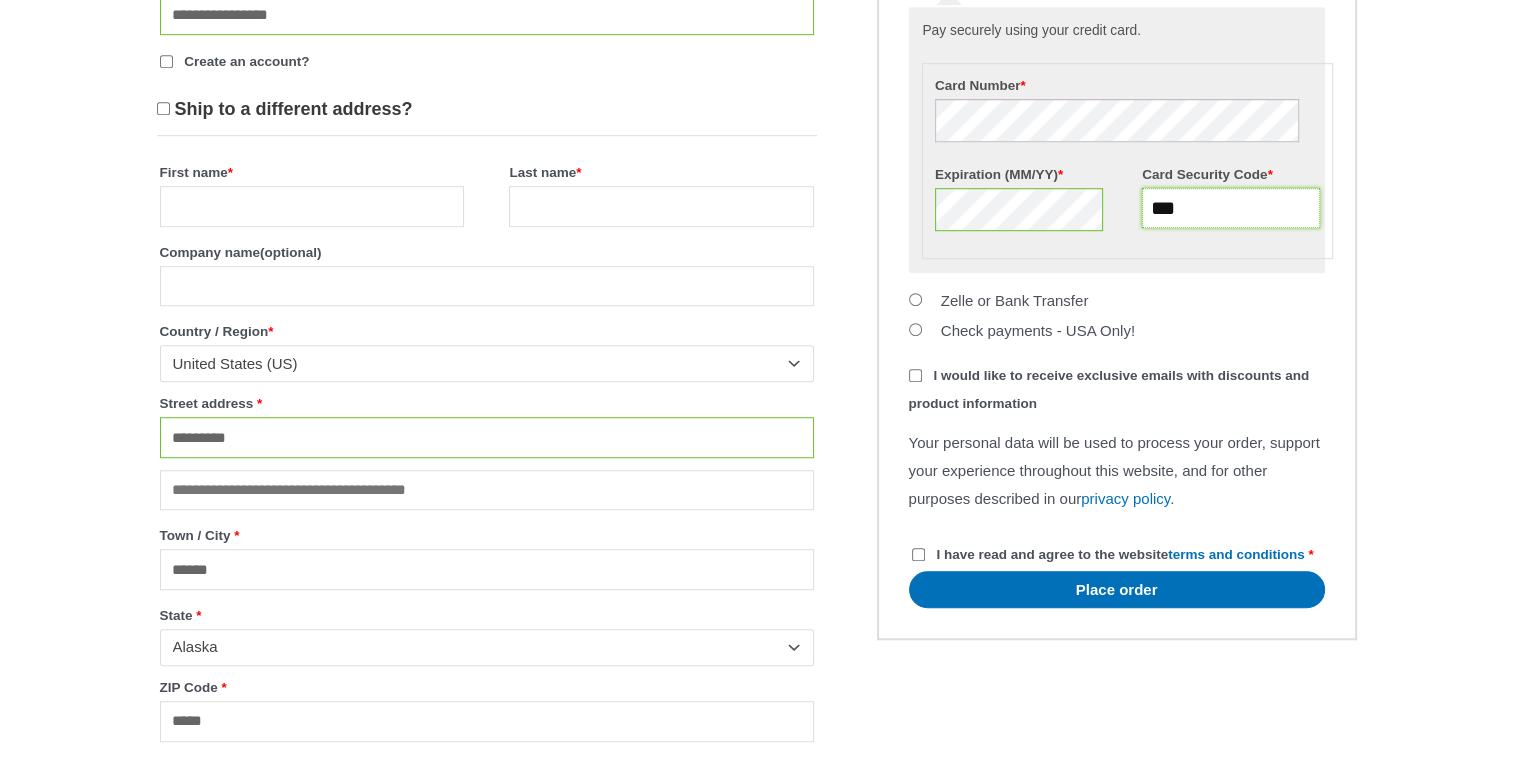 type on "***" 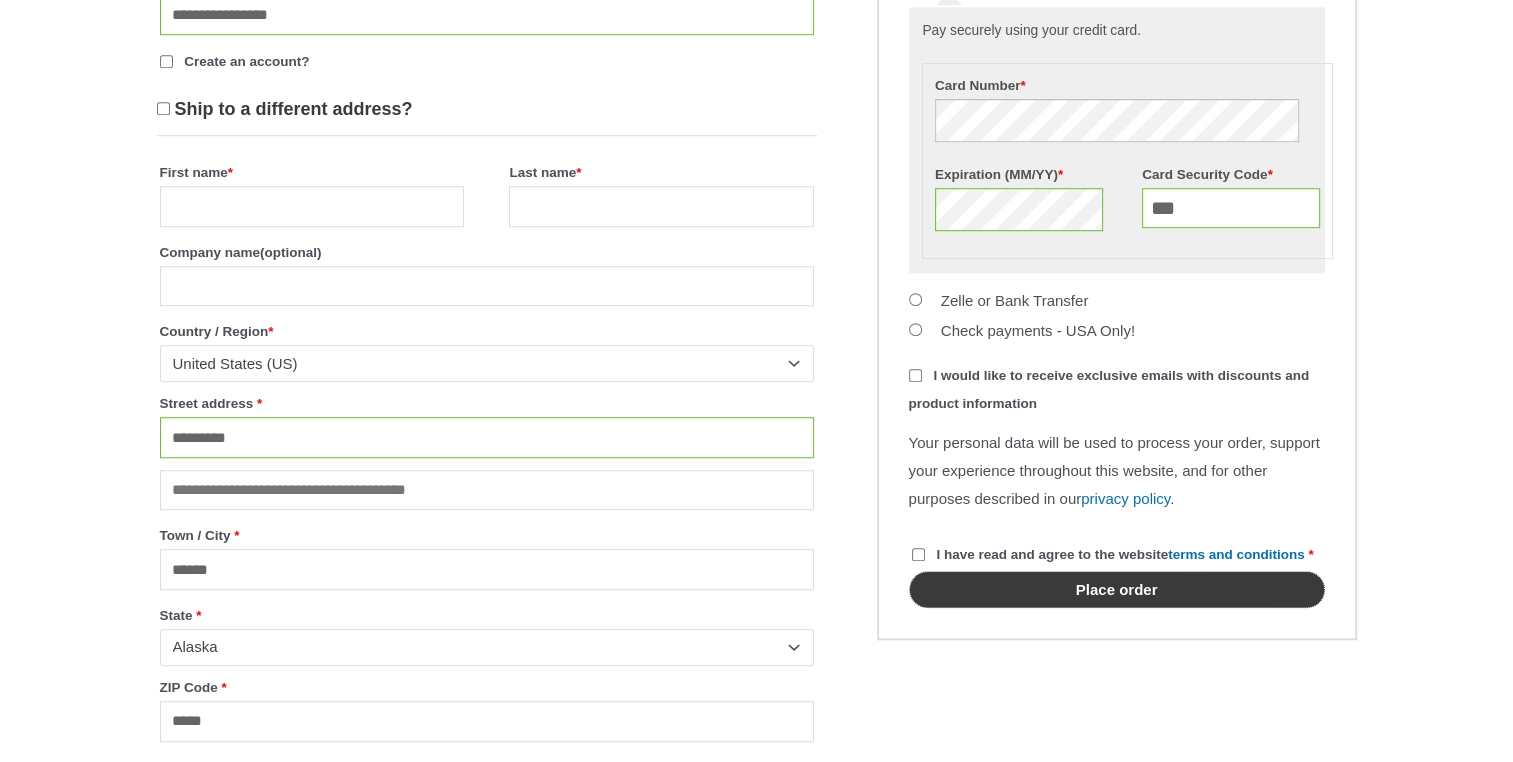 click on "Place order" at bounding box center (1117, 589) 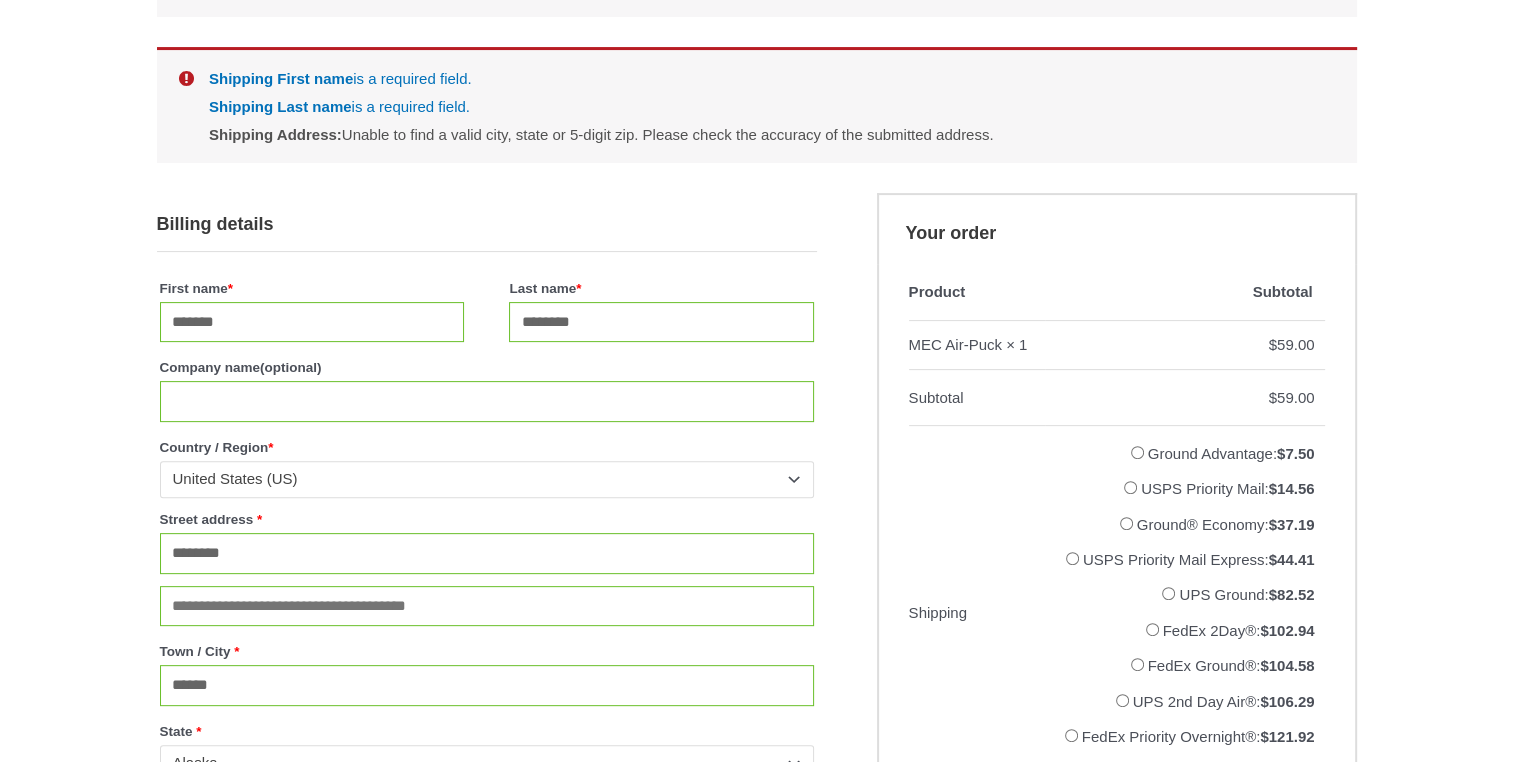 scroll, scrollTop: 457, scrollLeft: 0, axis: vertical 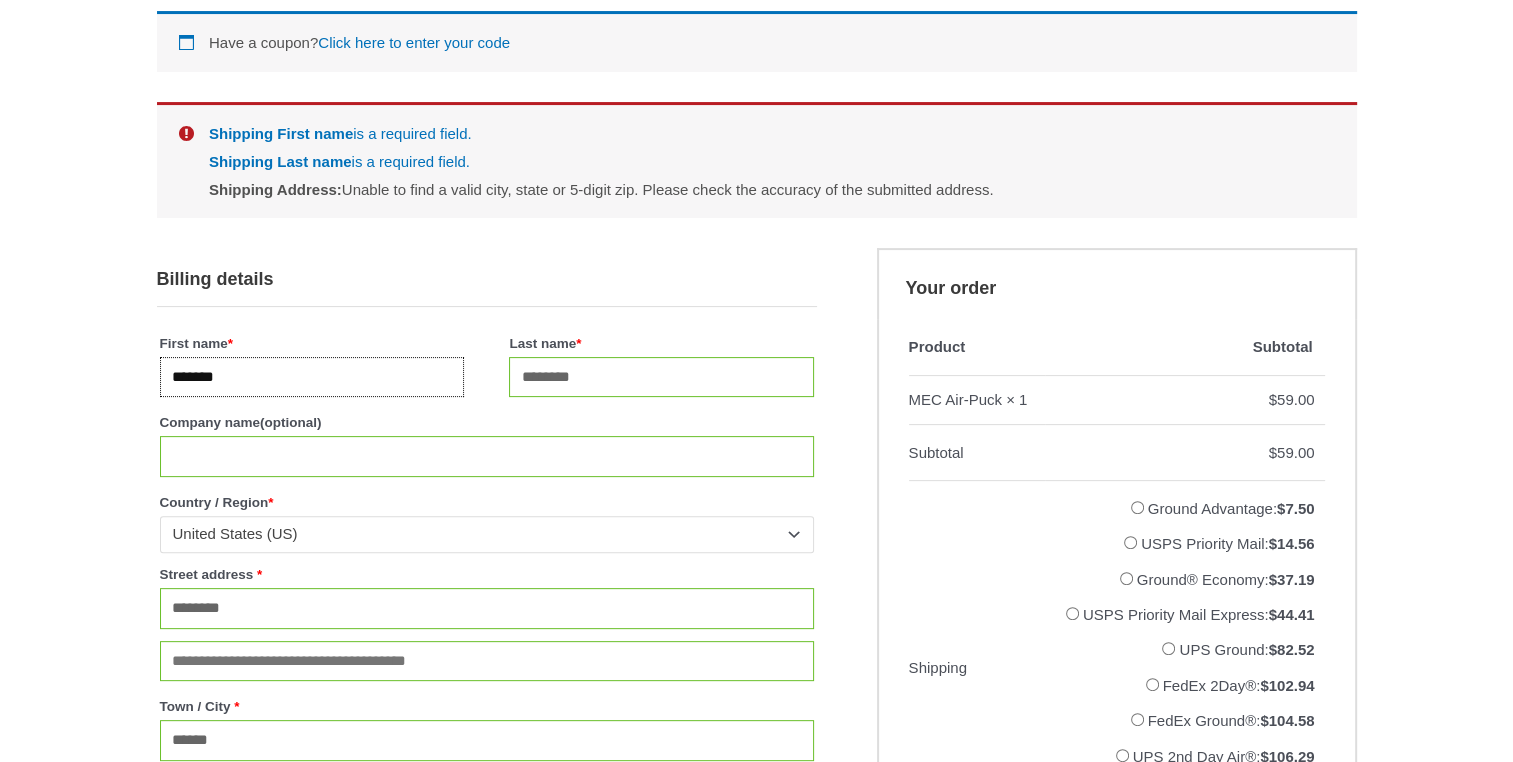 click on "*******" at bounding box center [312, 377] 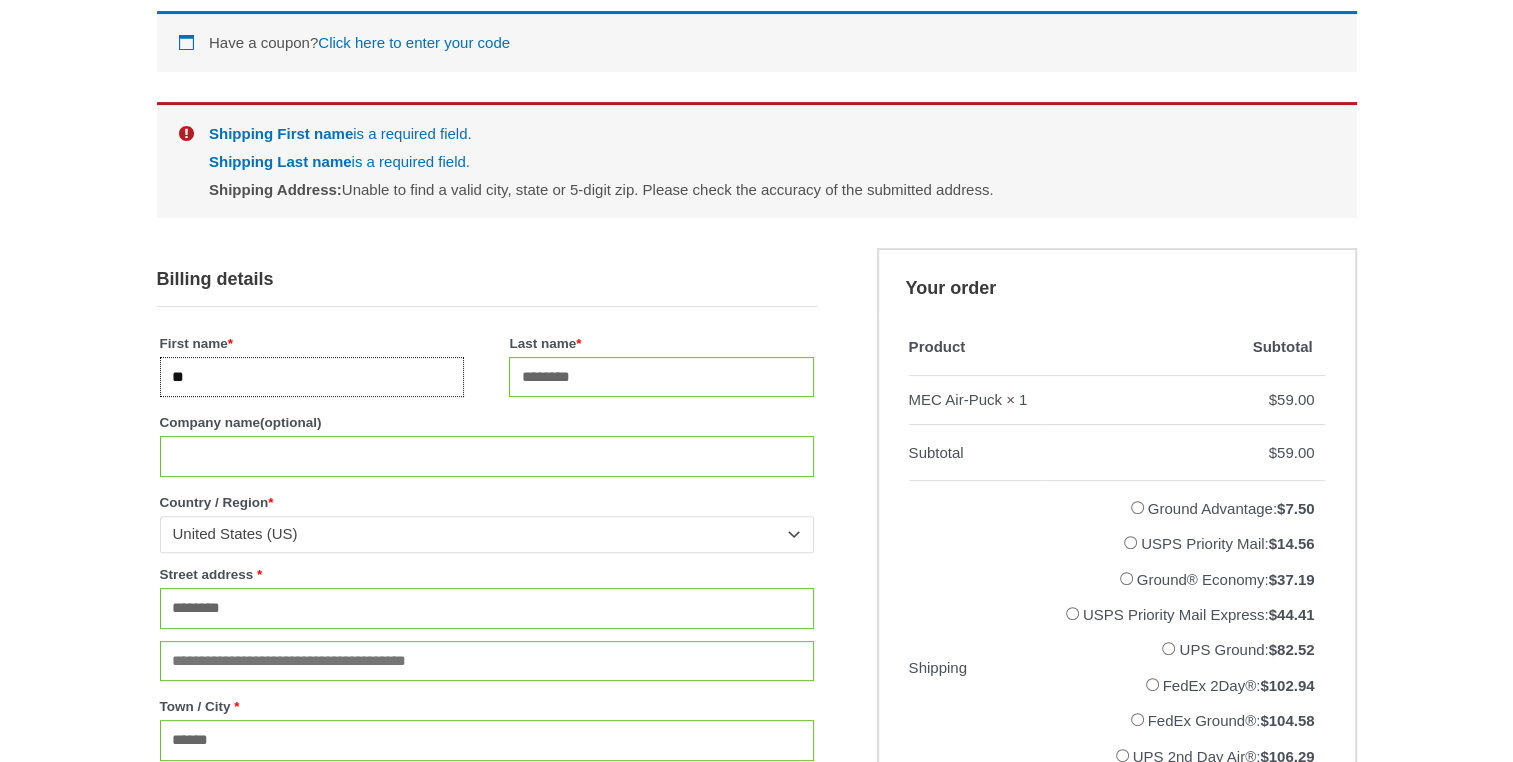 type on "*" 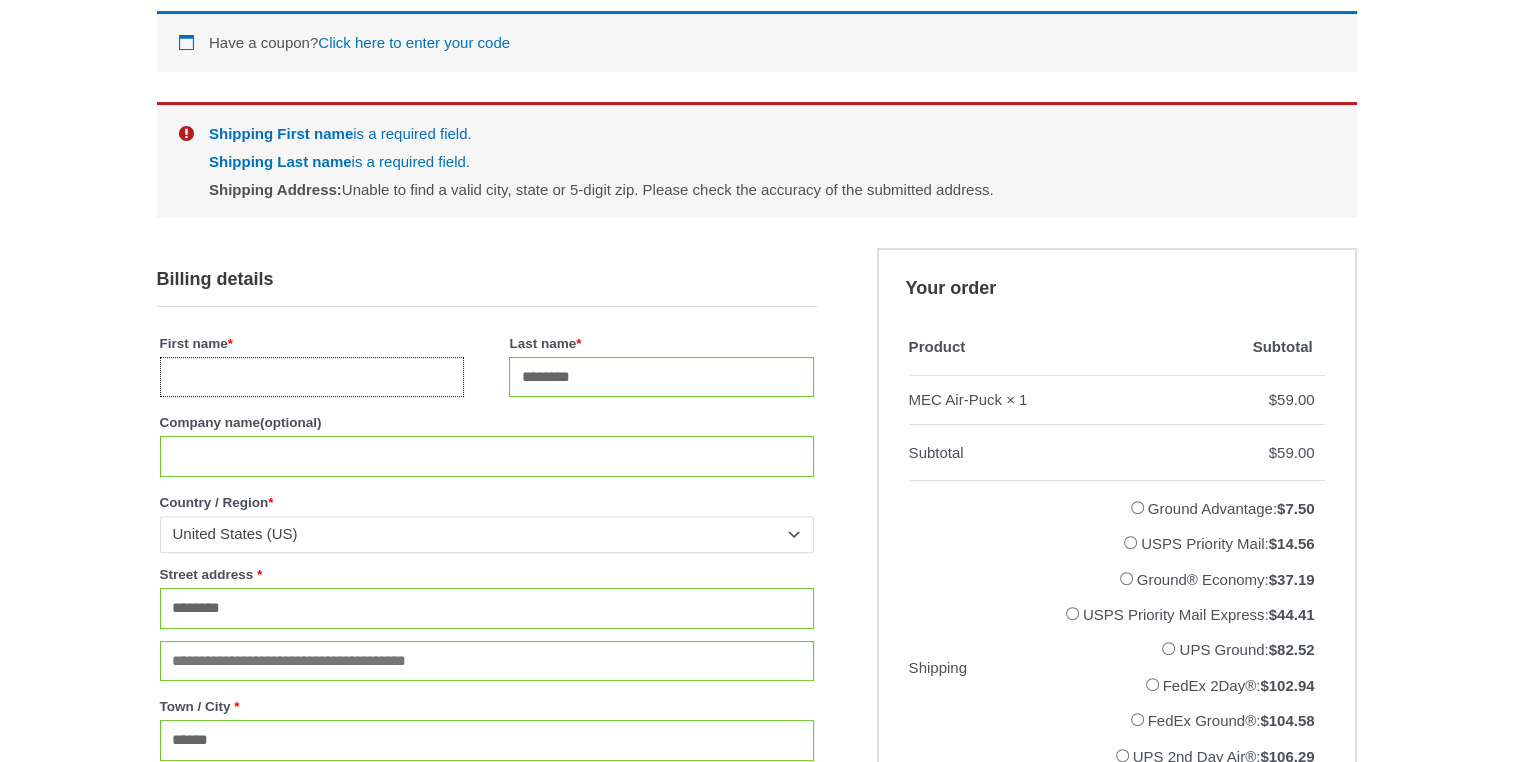 type 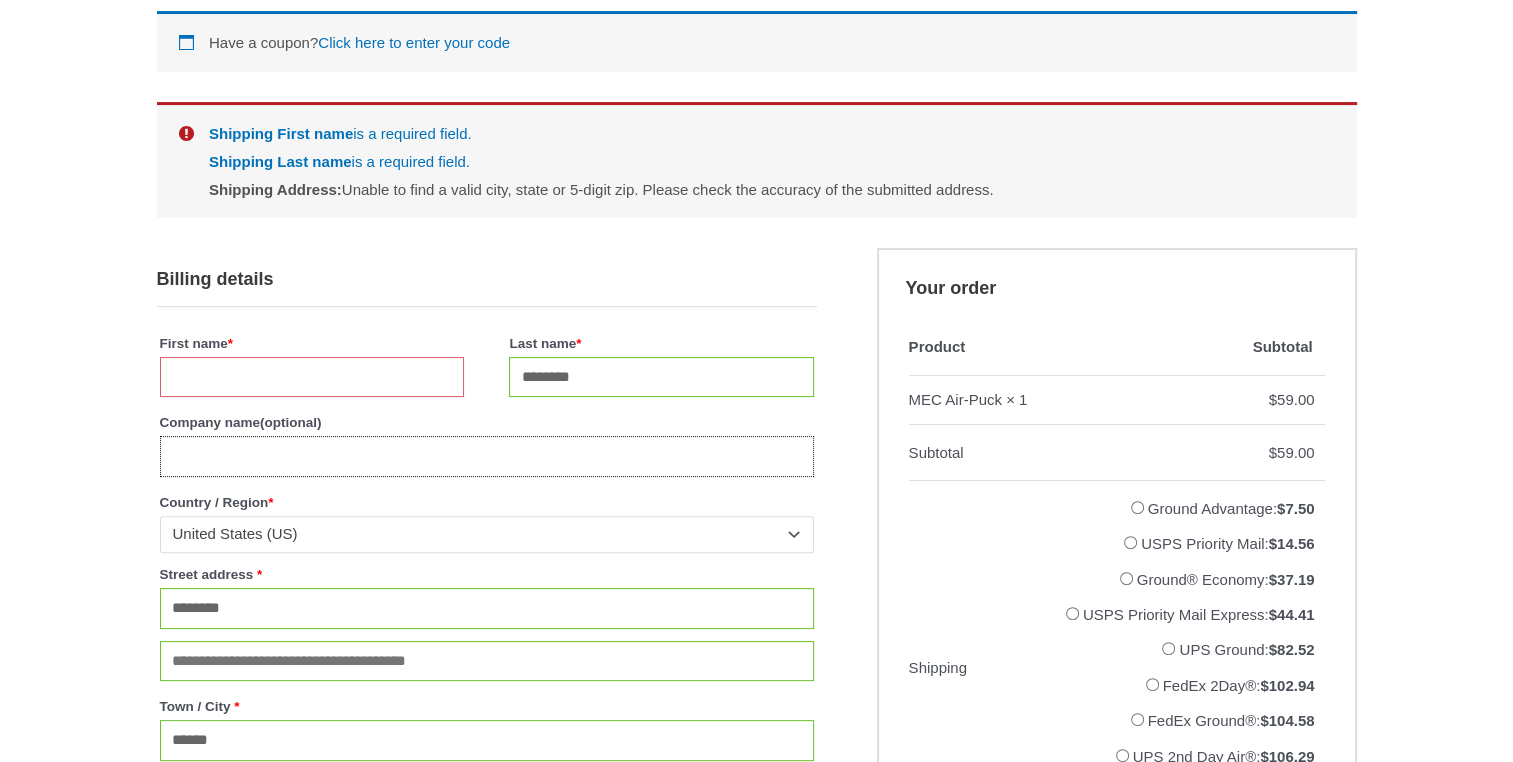 click on "Company name  (optional)" at bounding box center (487, 456) 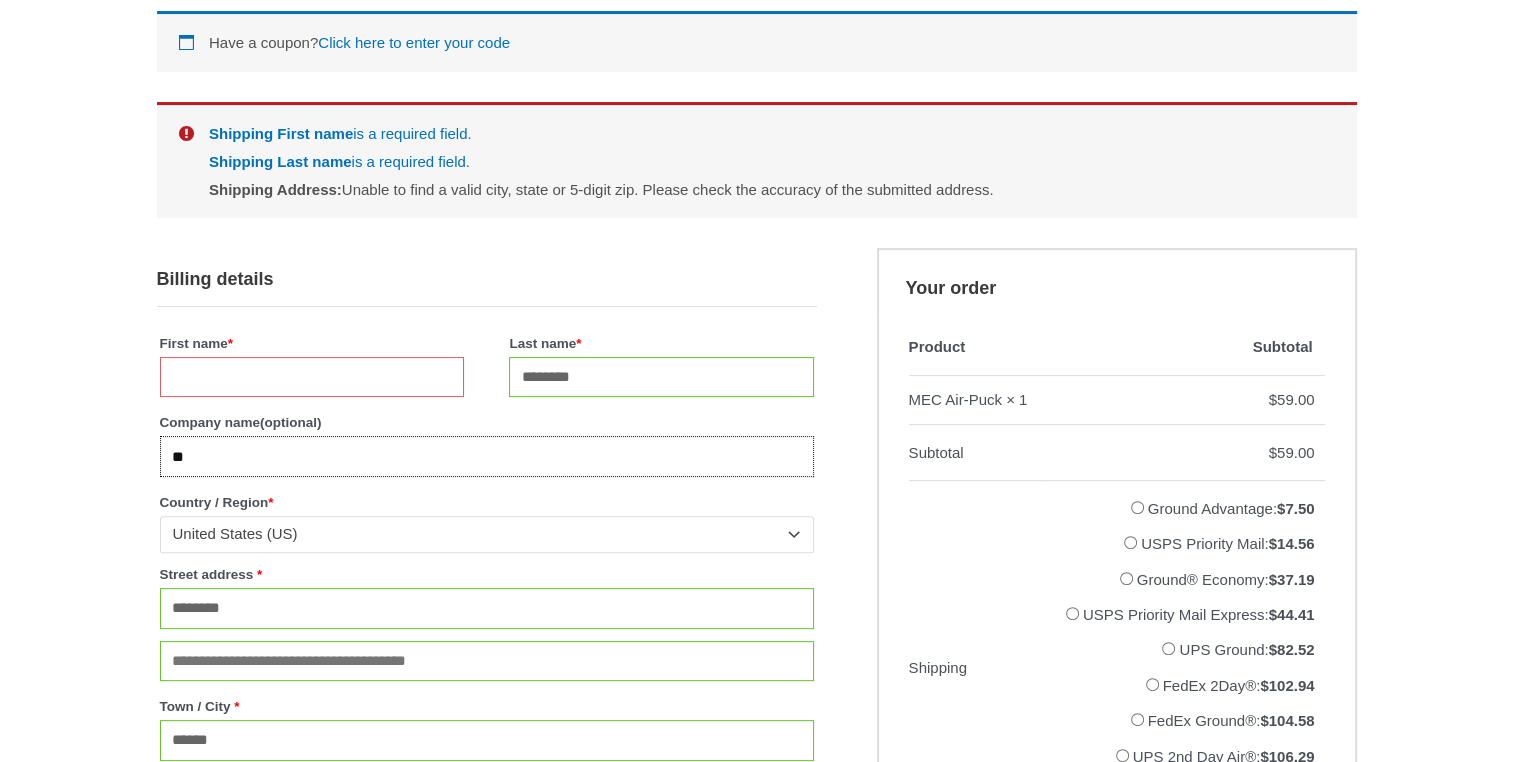 type on "*" 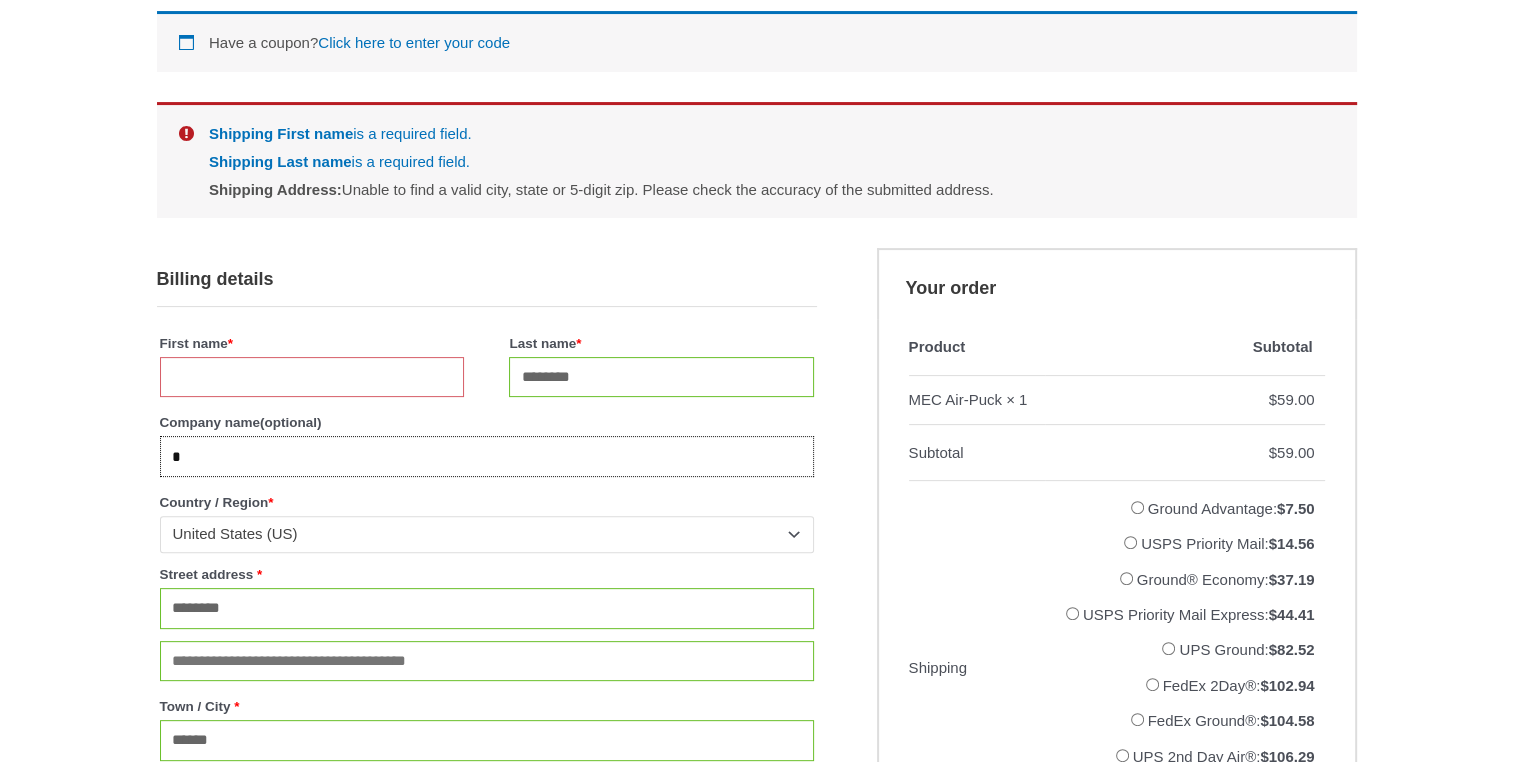 type 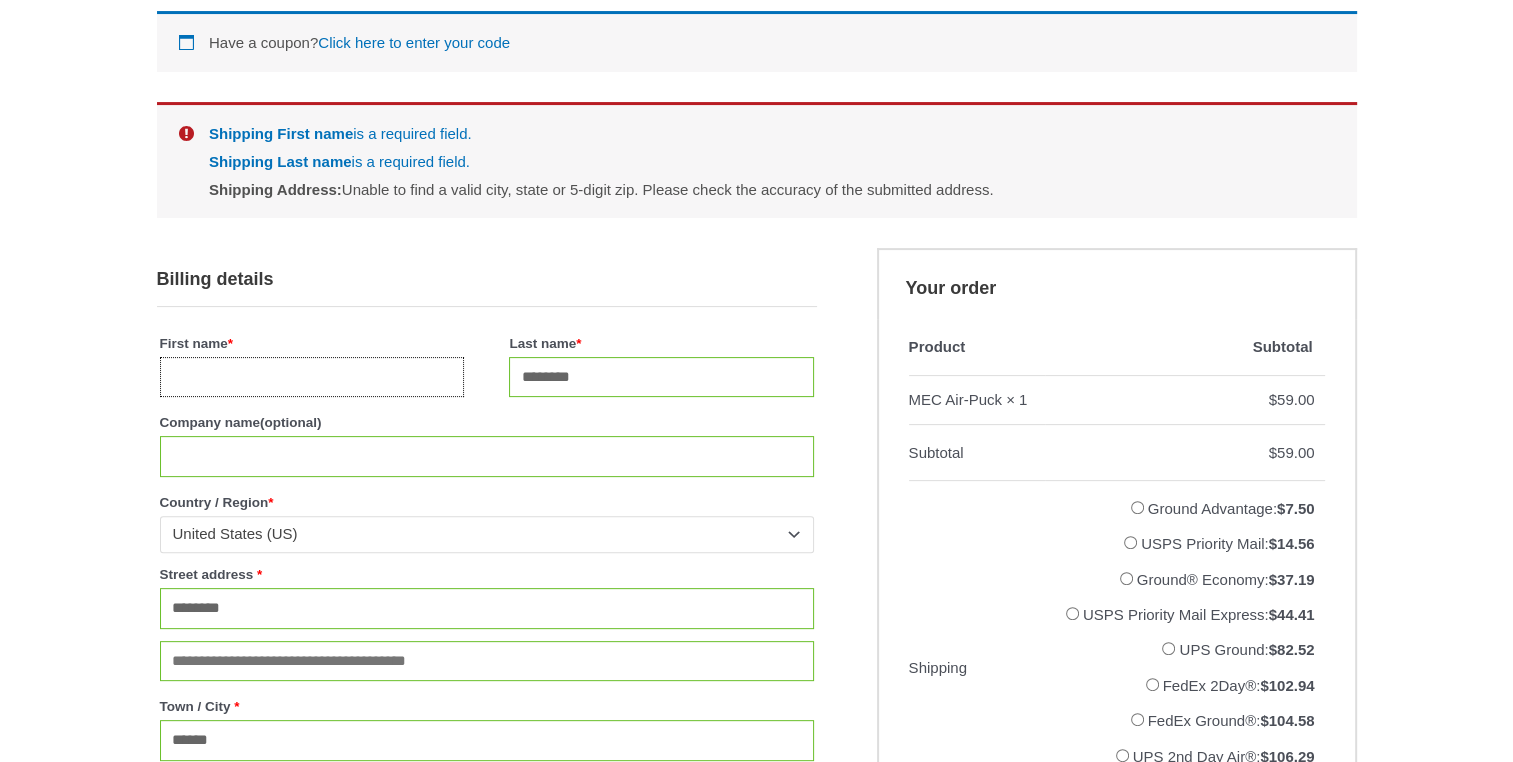 click on "First name  *" at bounding box center [312, 377] 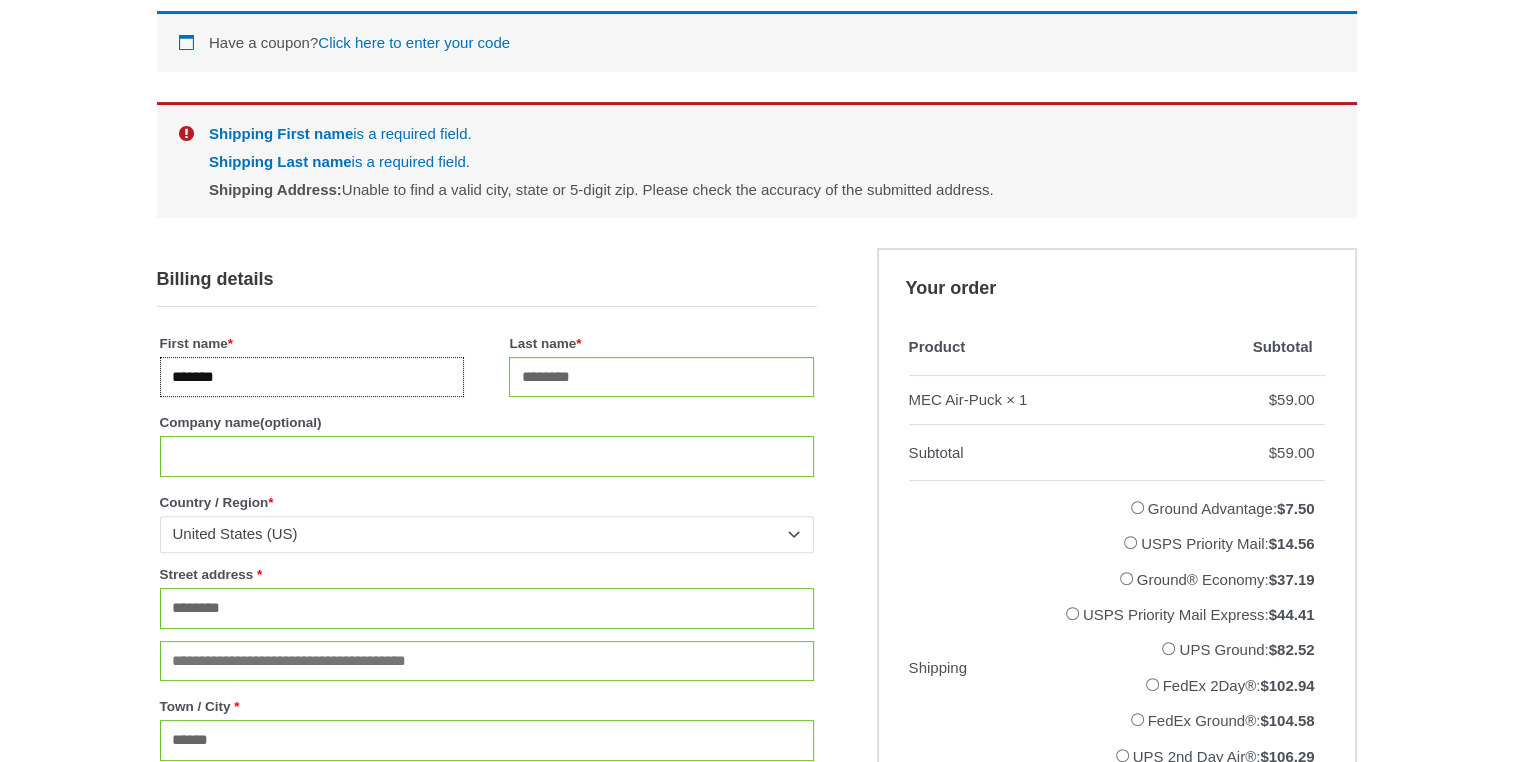 type on "*******" 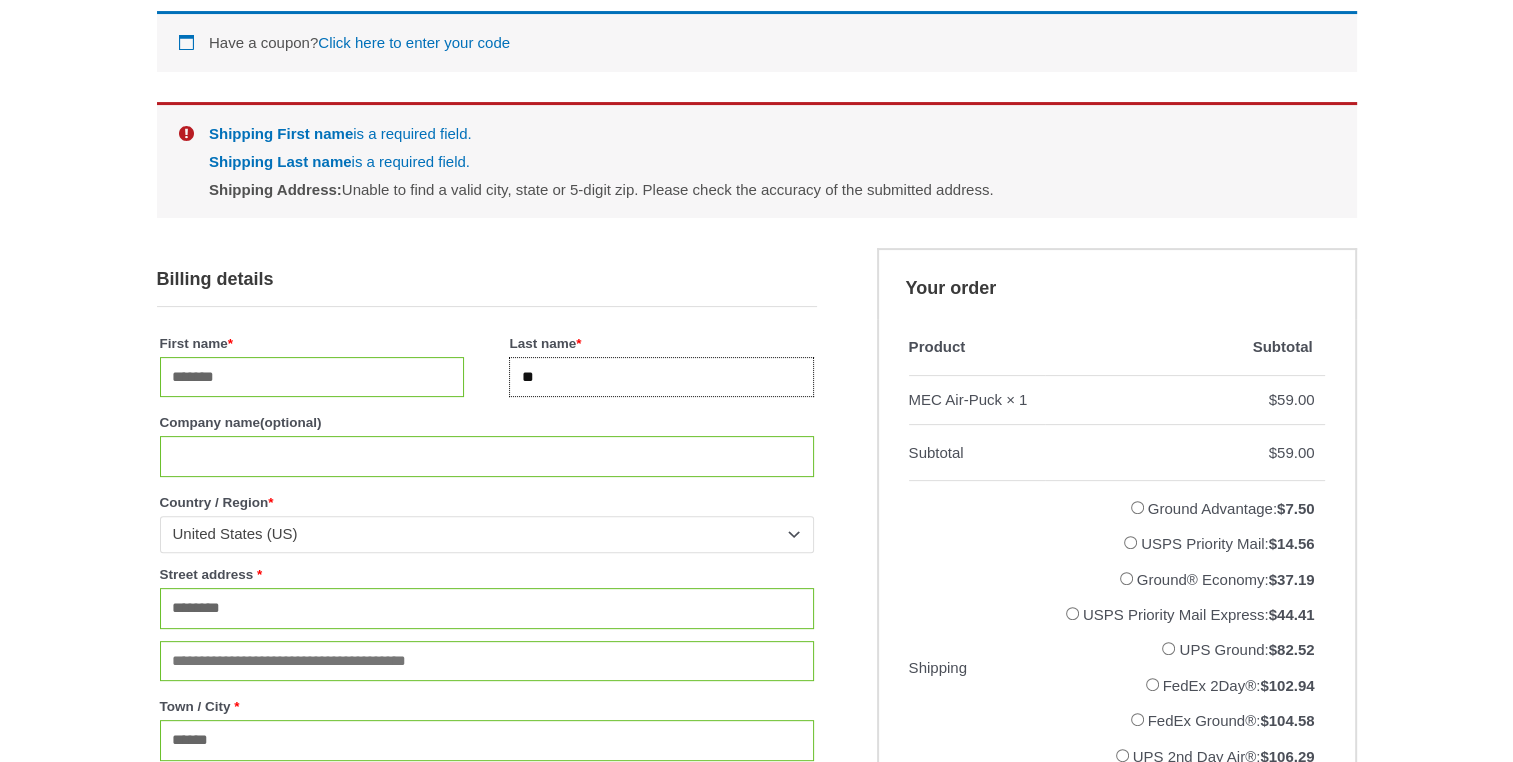 type on "*" 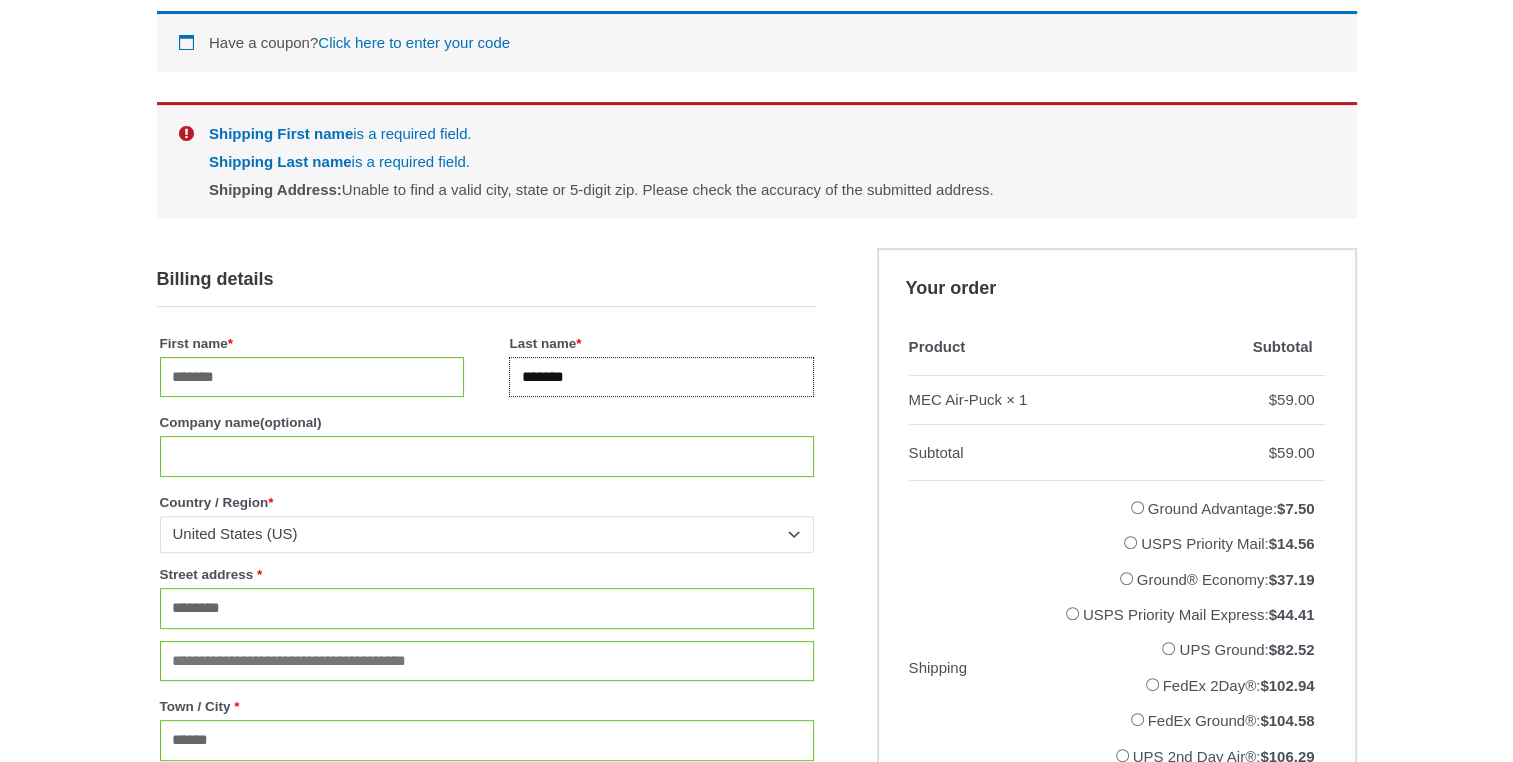 type on "********" 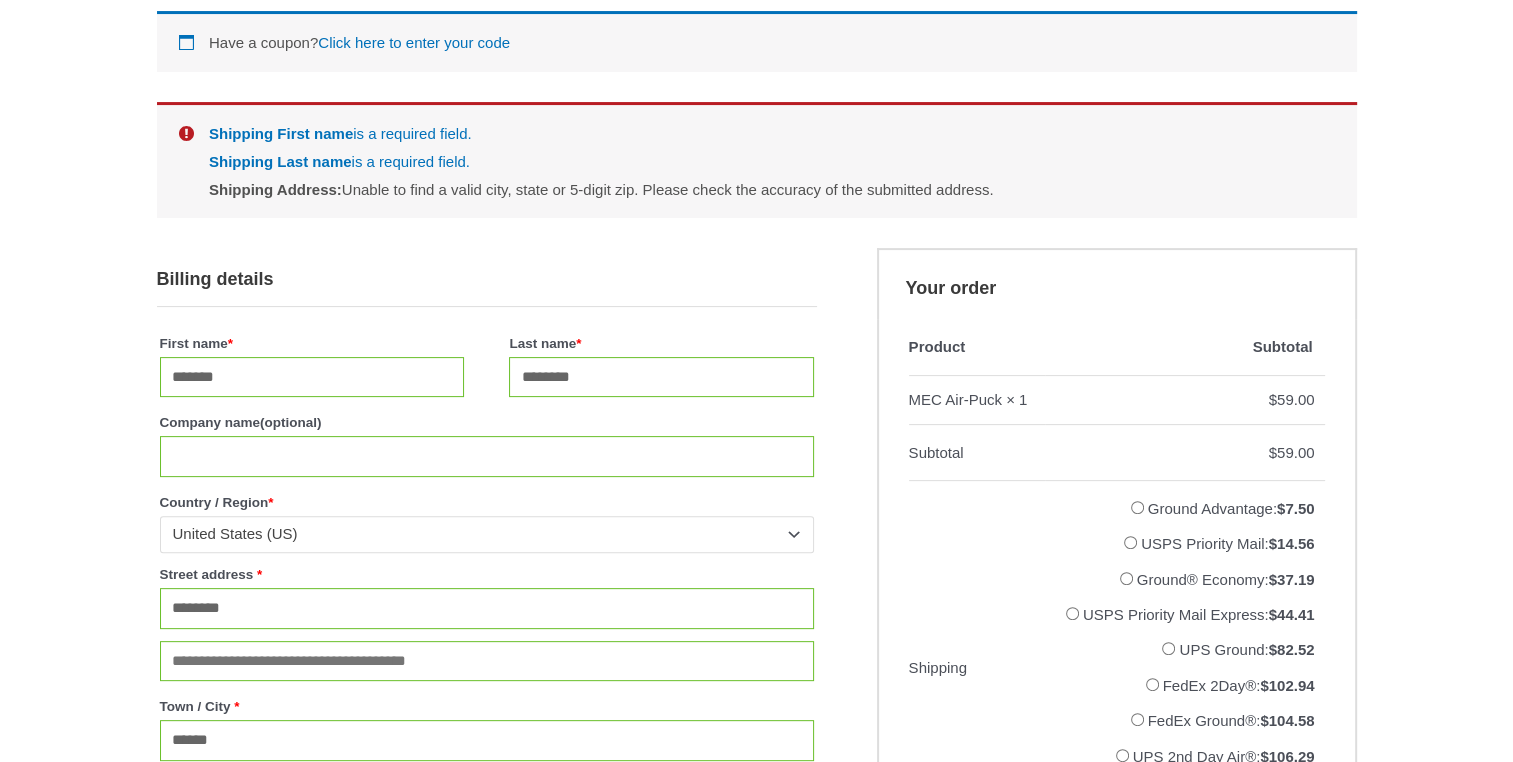 click on "Checkout
1
Shopping Cart
2
Checkout details
3
Order Complete
Returning customer?  Click here to login
If you have shopped with us before, please enter your details below. If you are a new customer, please proceed to the Billing section.
Username or email  * Required
Password  * Required
Remember me
Login
Lost your password?
Have a coupon?  Click here to enter your code
Coupon:
Apply coupon
Shipping First name  is a required field.
Shipping Last name  is a required field.
Shipping Address:  Unable to find a valid city, state or 5-digit zip. Please check the accuracy of the submitted address." at bounding box center (756, 868) 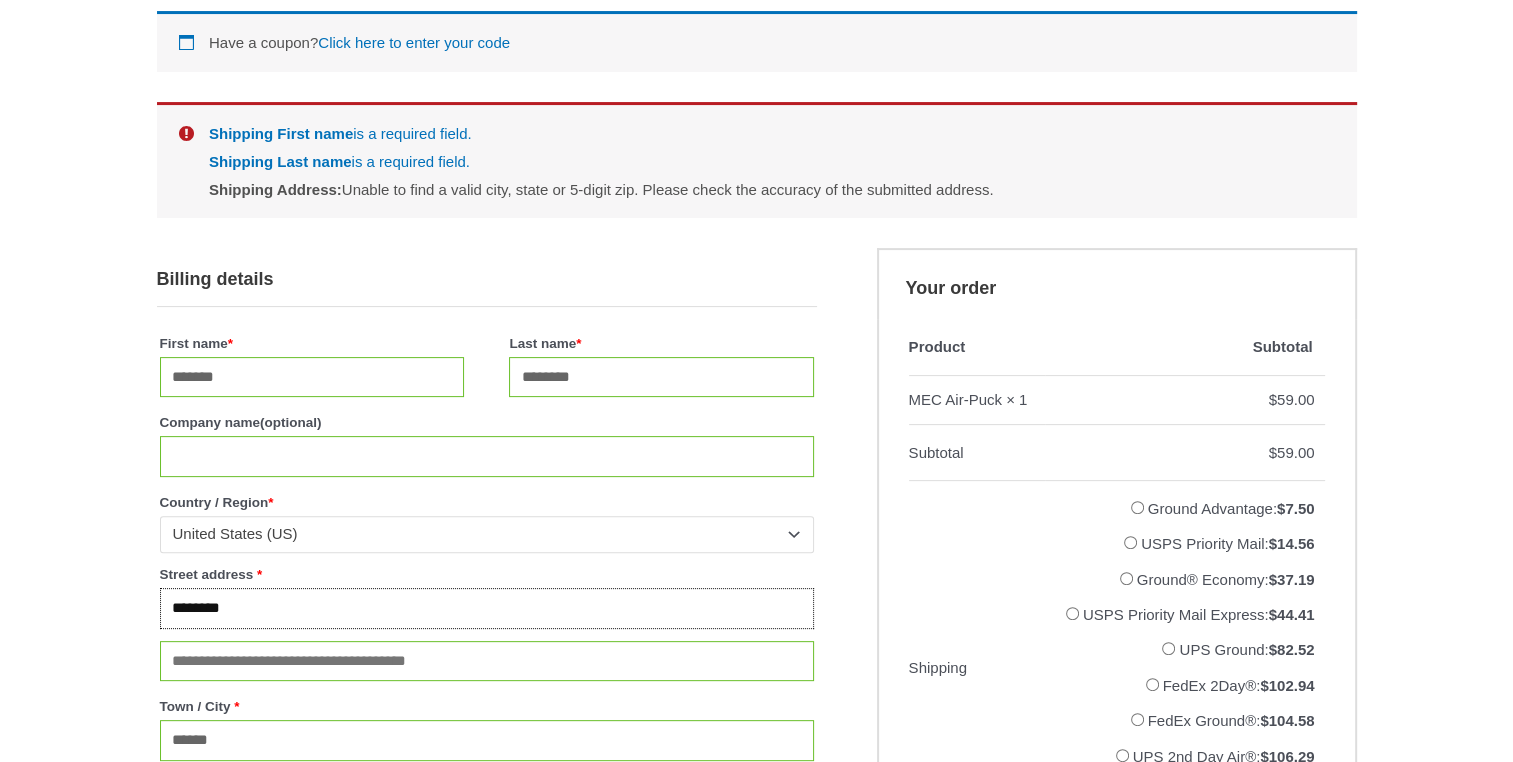 click on "********" at bounding box center (487, 608) 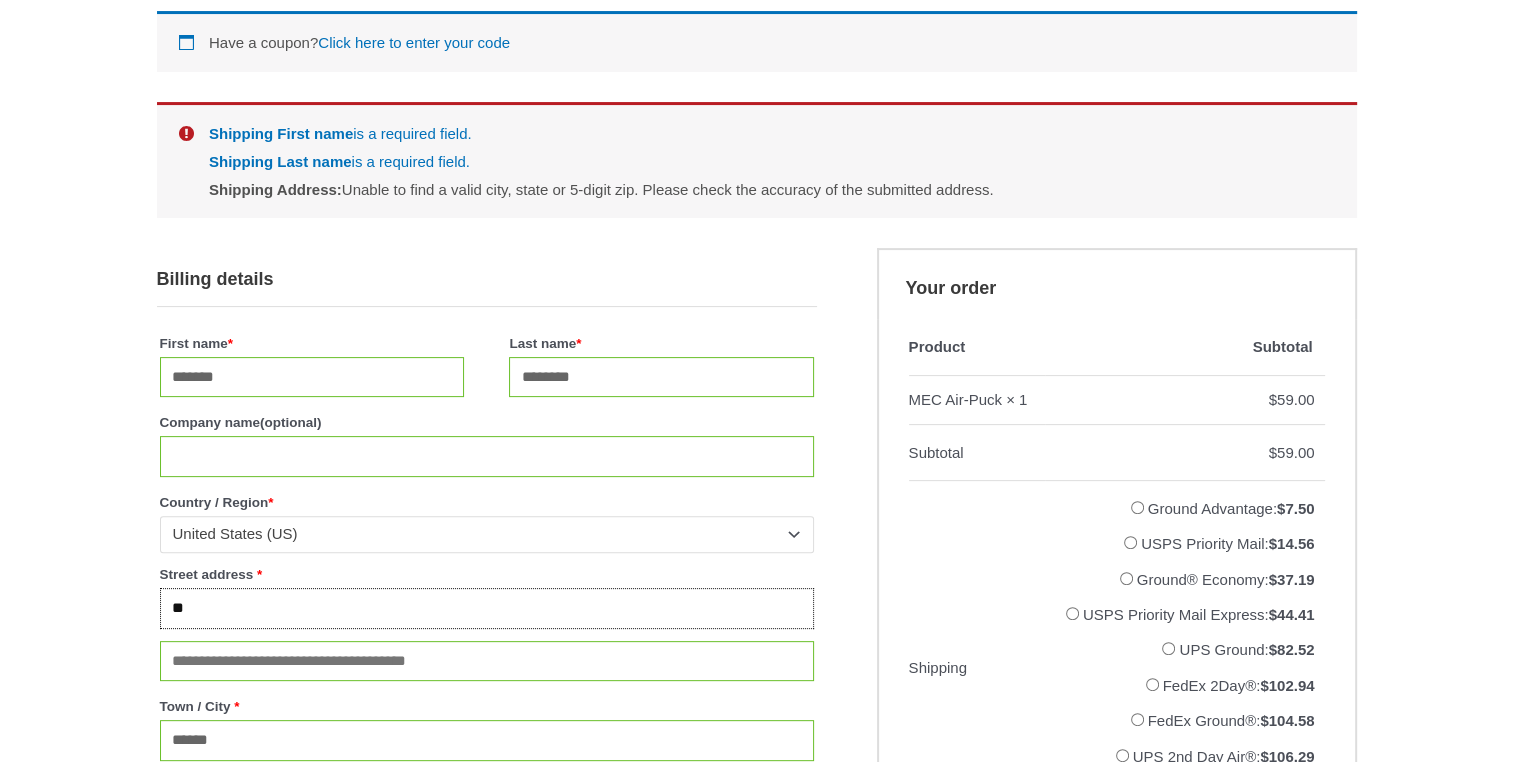 type on "*" 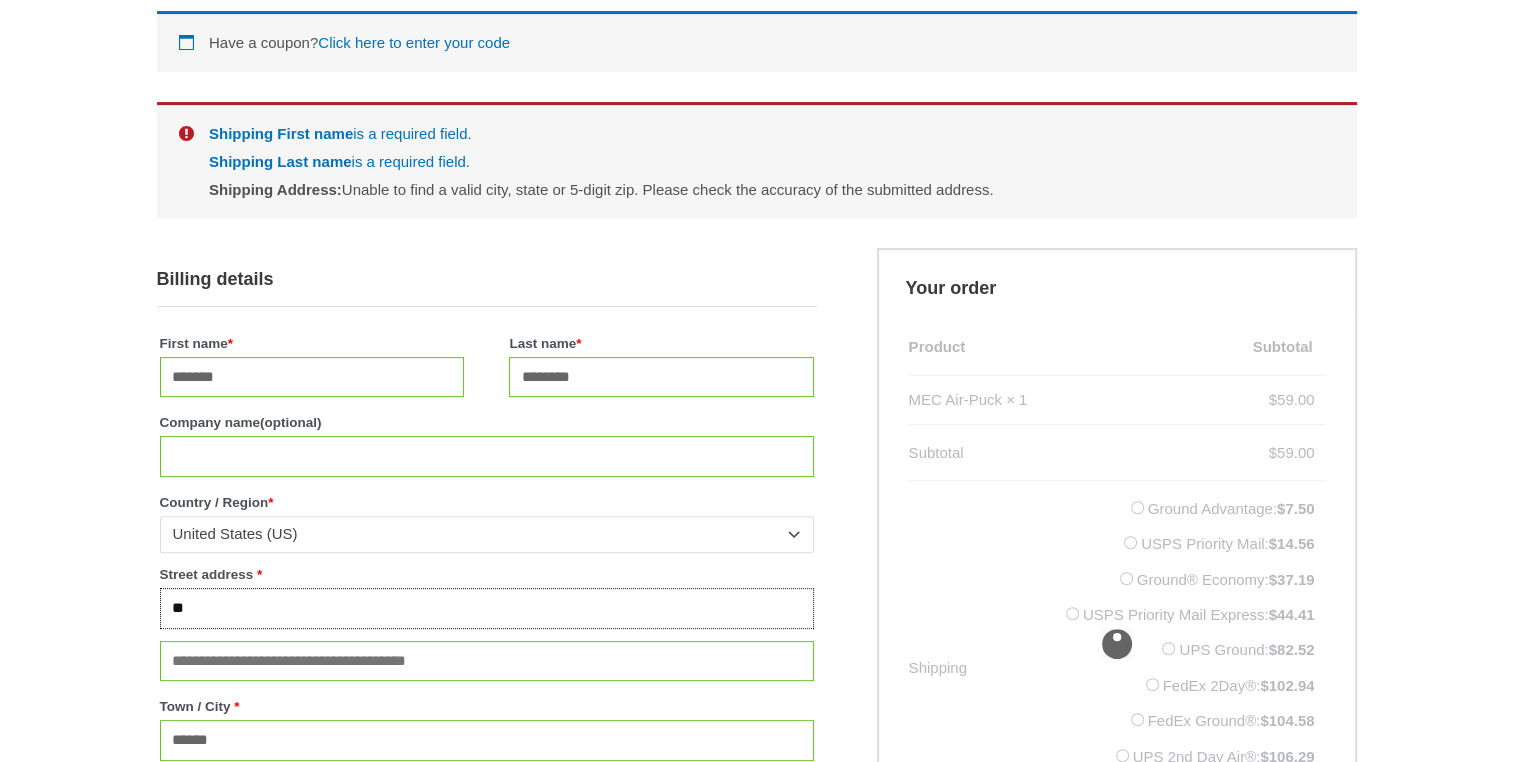 type on "*" 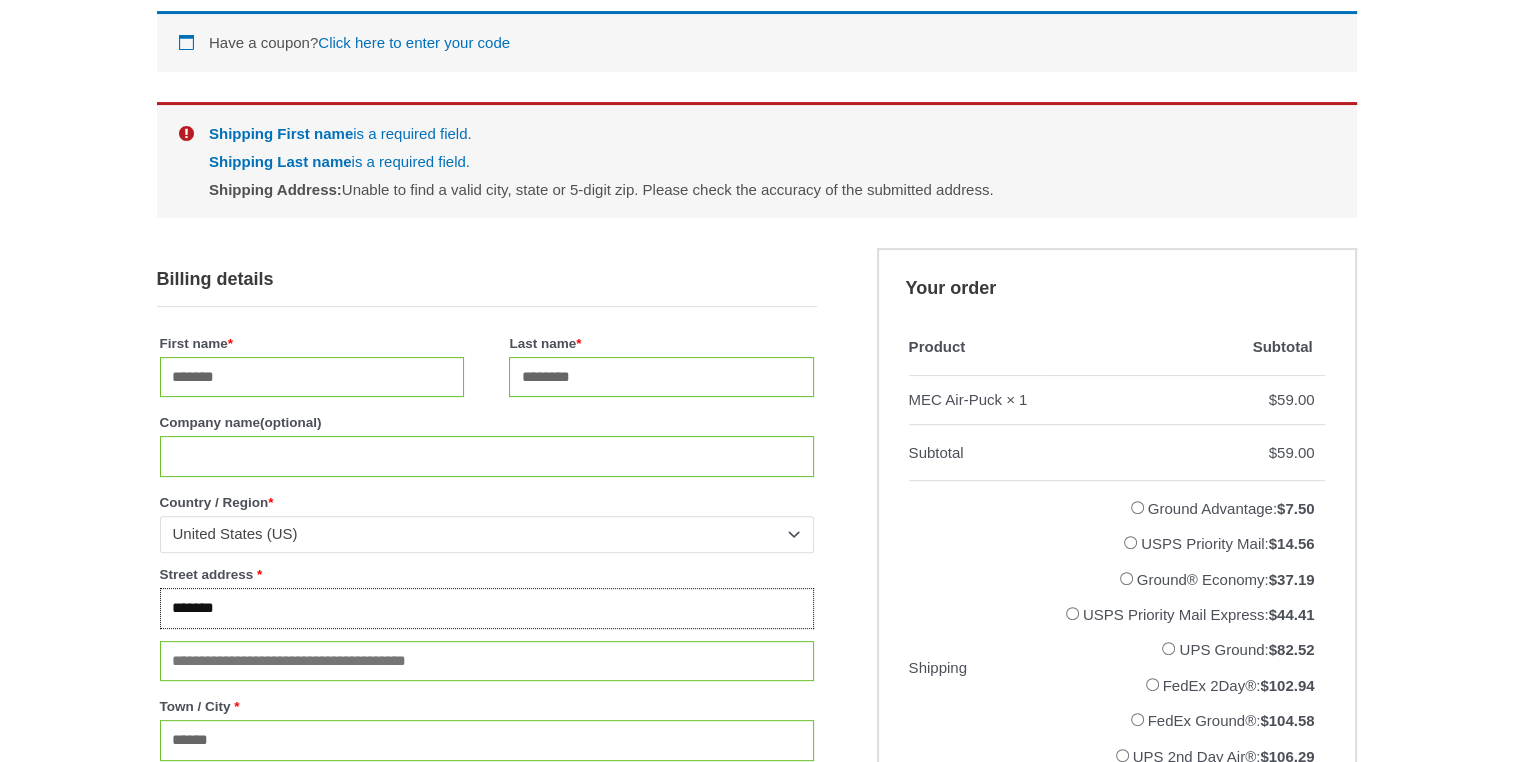 type on "********" 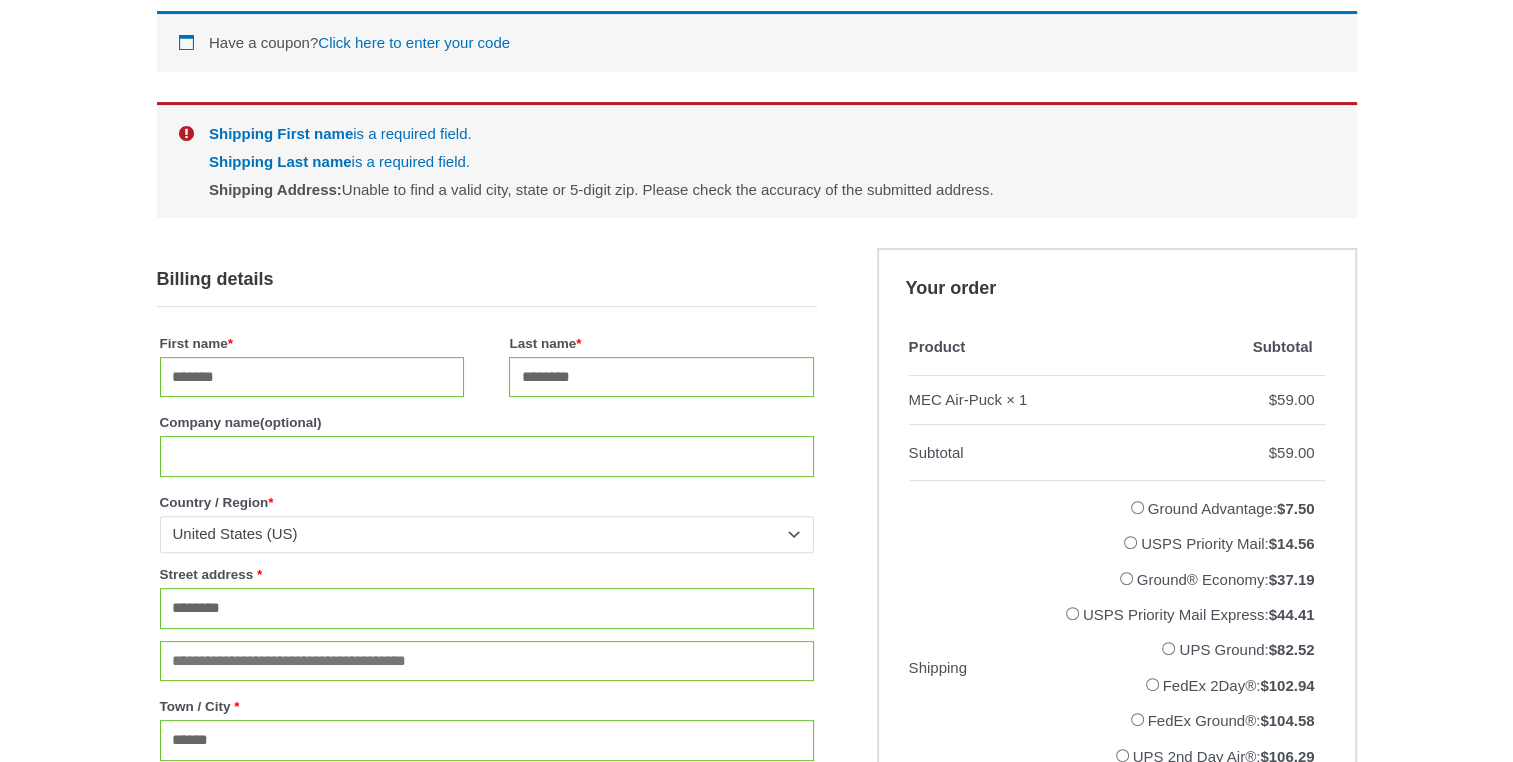 click on "Checkout
1
Shopping Cart
2
Checkout details
3
Order Complete
Returning customer?  Click here to login
If you have shopped with us before, please enter your details below. If you are a new customer, please proceed to the Billing section.
Username or email  * Required
Password  * Required
Remember me
Login
Lost your password?
Have a coupon?  Click here to enter your code
Coupon:
Apply coupon
Shipping First name  is a required field.
Shipping Last name  is a required field.
Shipping Address:  Unable to find a valid city, state or 5-digit zip. Please check the accuracy of the submitted address." at bounding box center (756, 868) 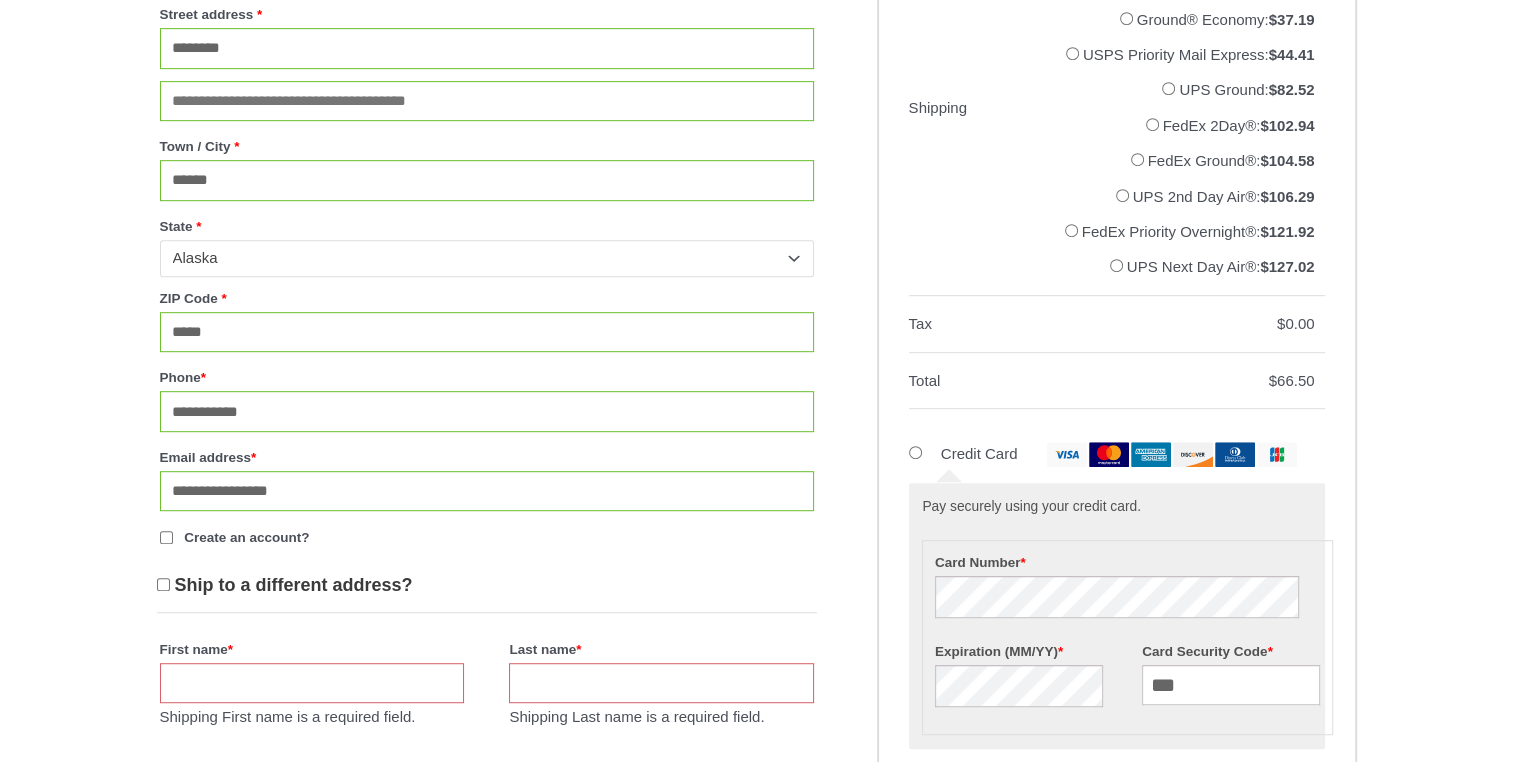 scroll, scrollTop: 977, scrollLeft: 0, axis: vertical 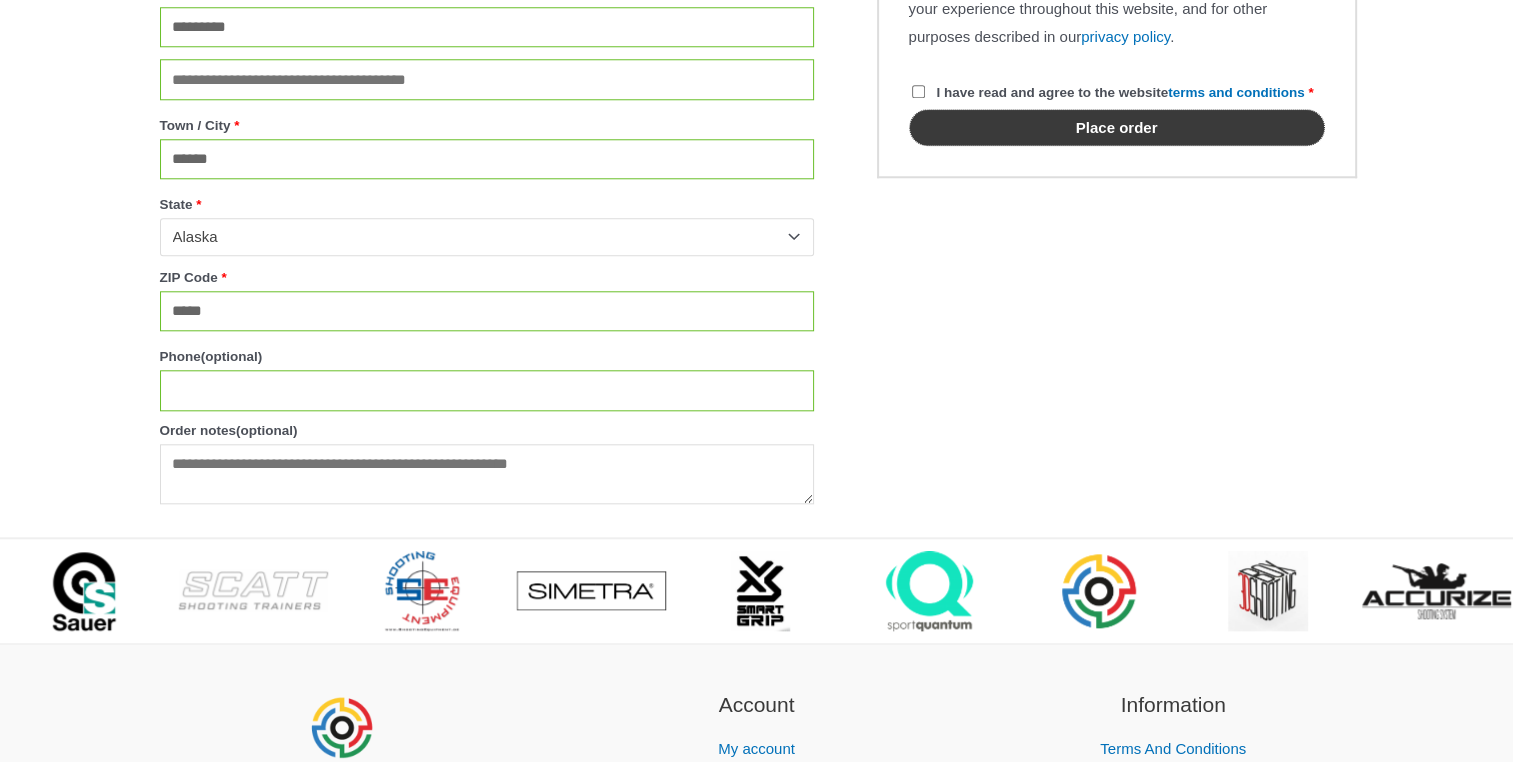 click on "Place order" at bounding box center (1117, 127) 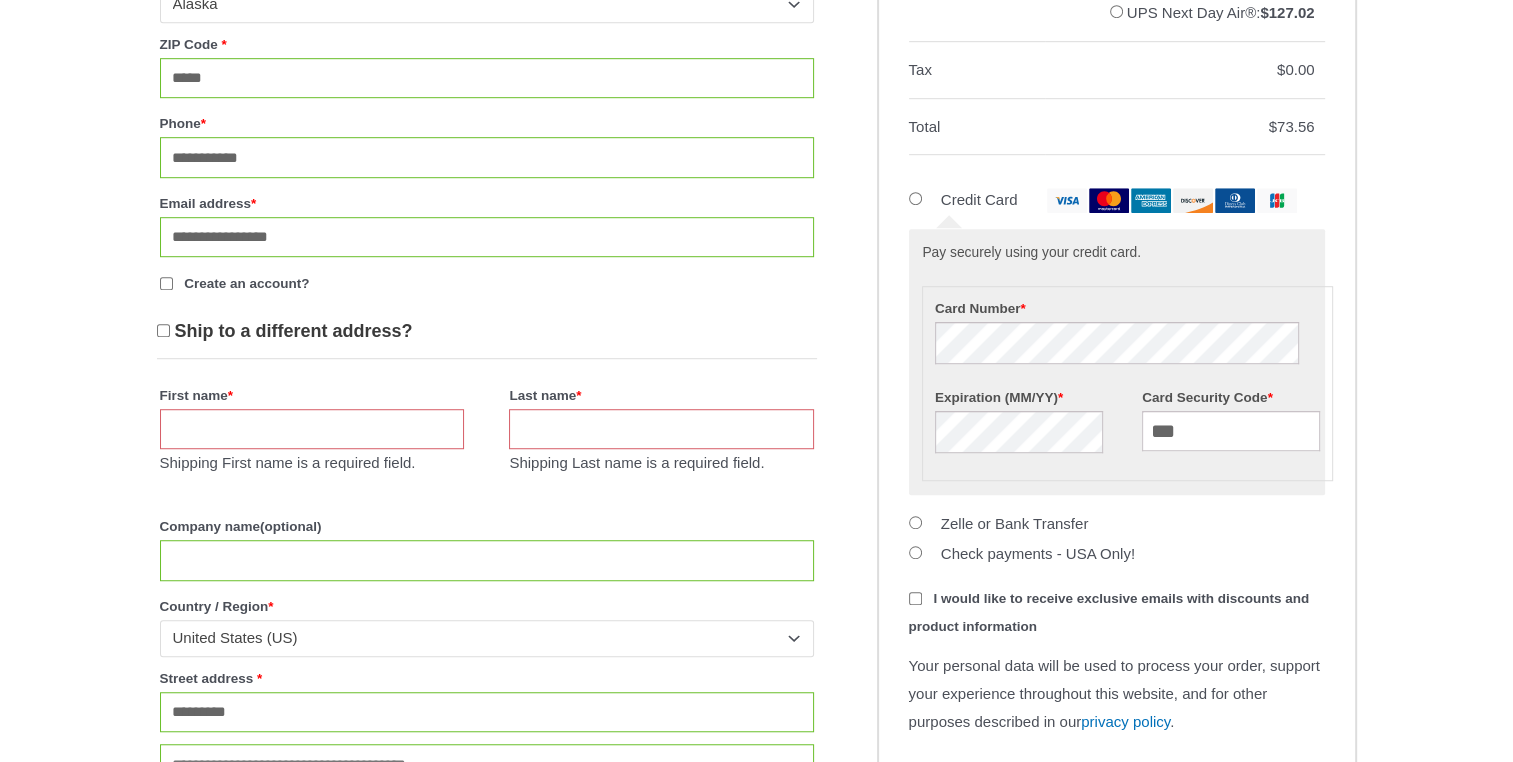 scroll, scrollTop: 1324, scrollLeft: 0, axis: vertical 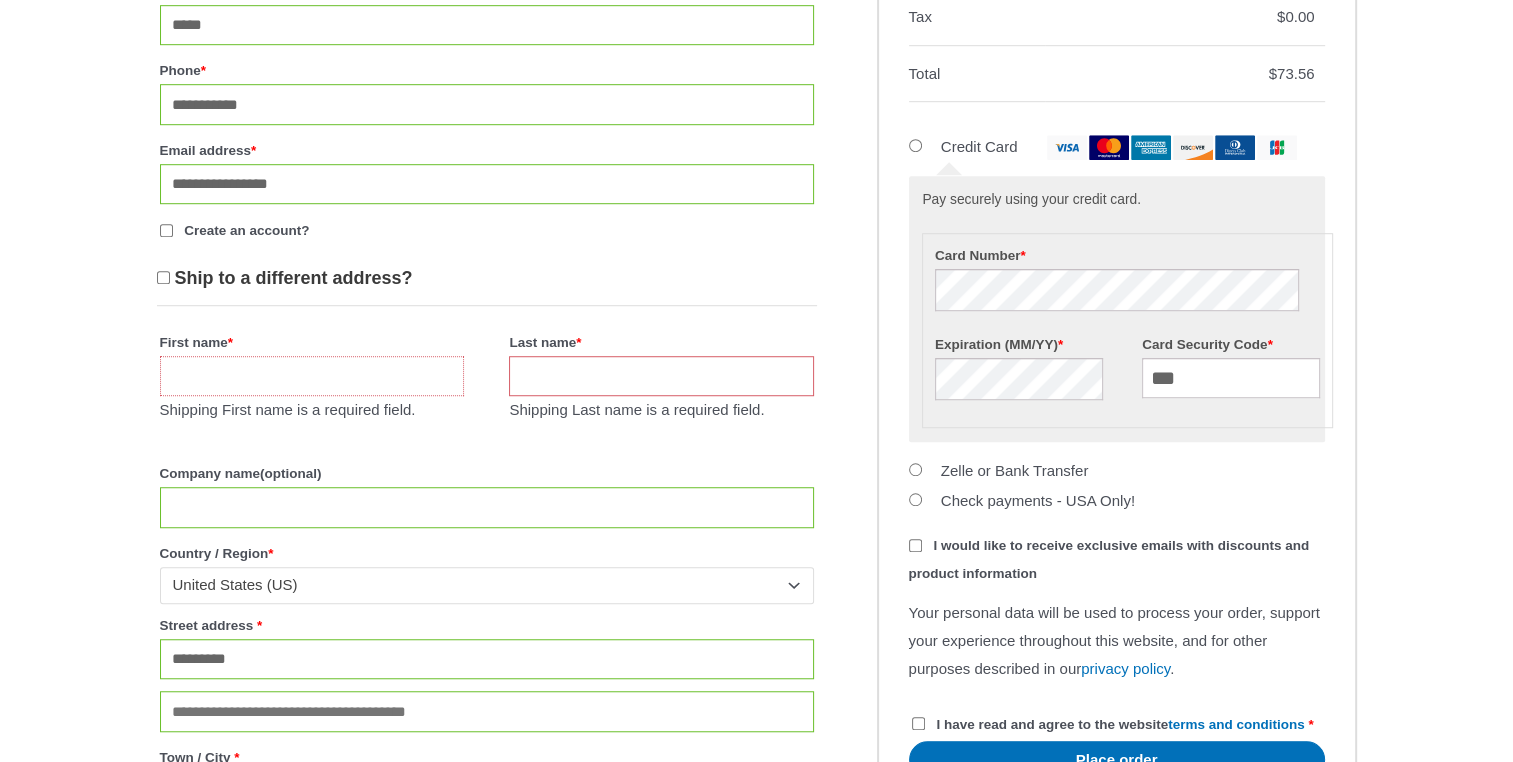 click on "First name  *" at bounding box center (312, 376) 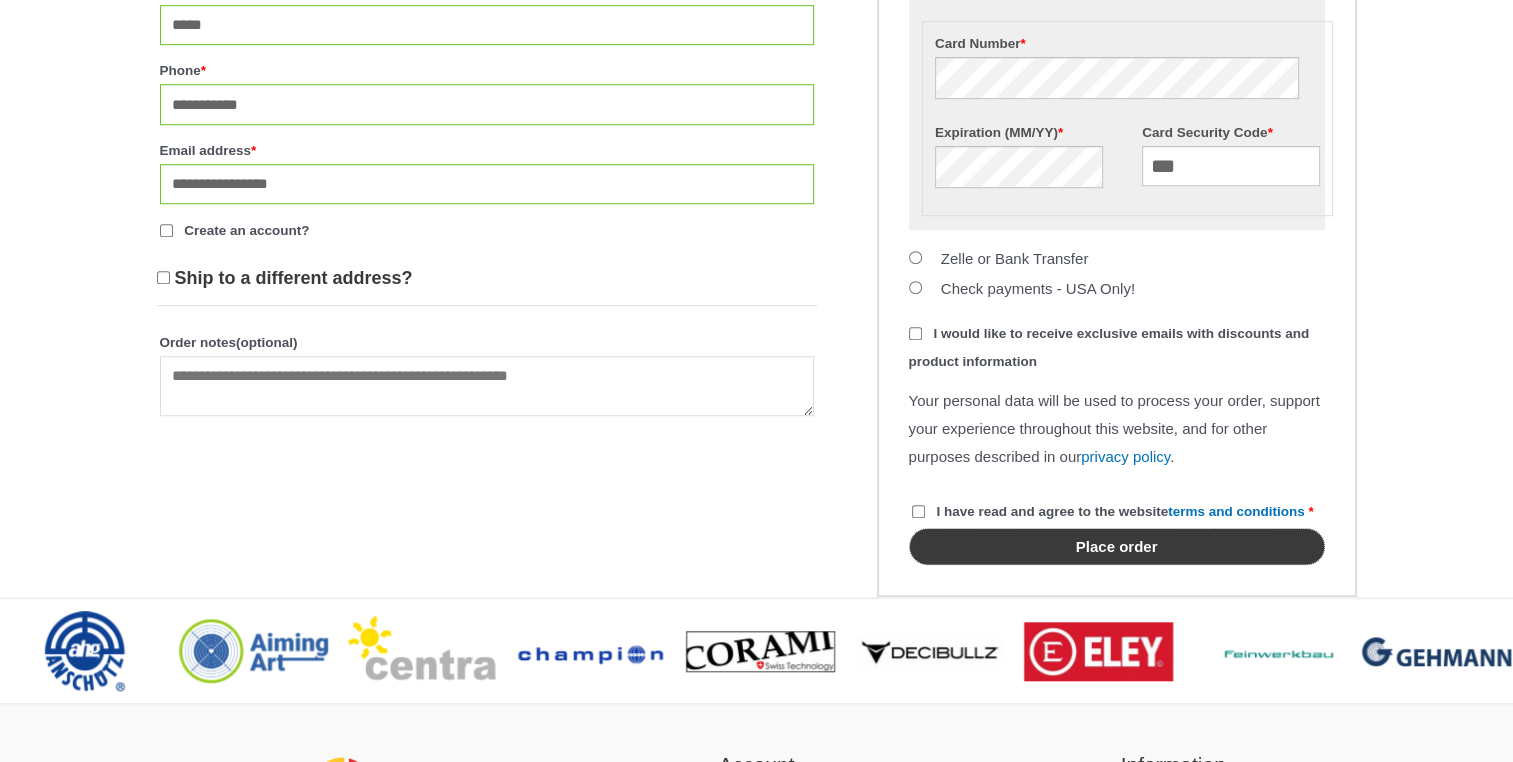 click on "Place order" at bounding box center [1117, 546] 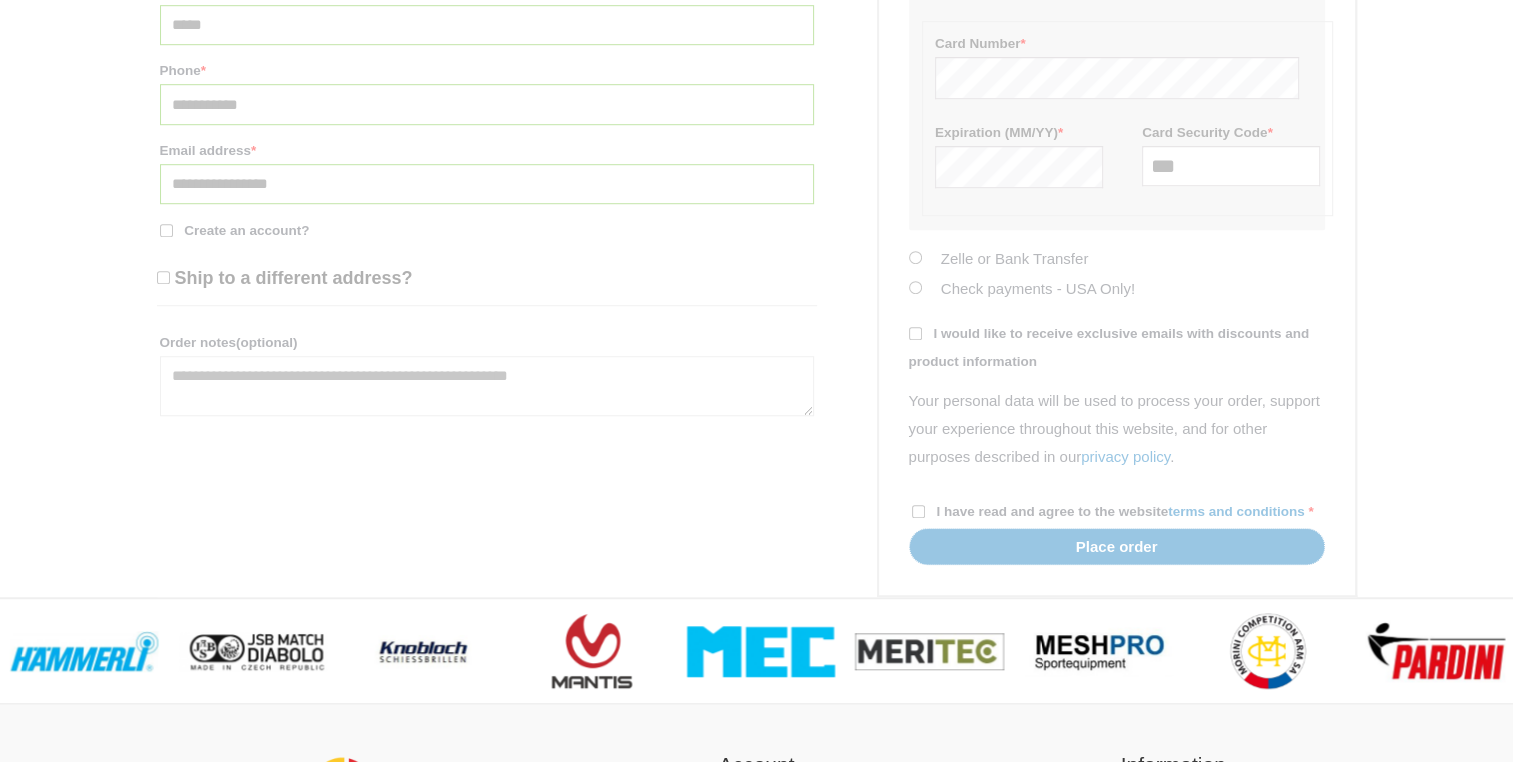 scroll, scrollTop: 657, scrollLeft: 0, axis: vertical 